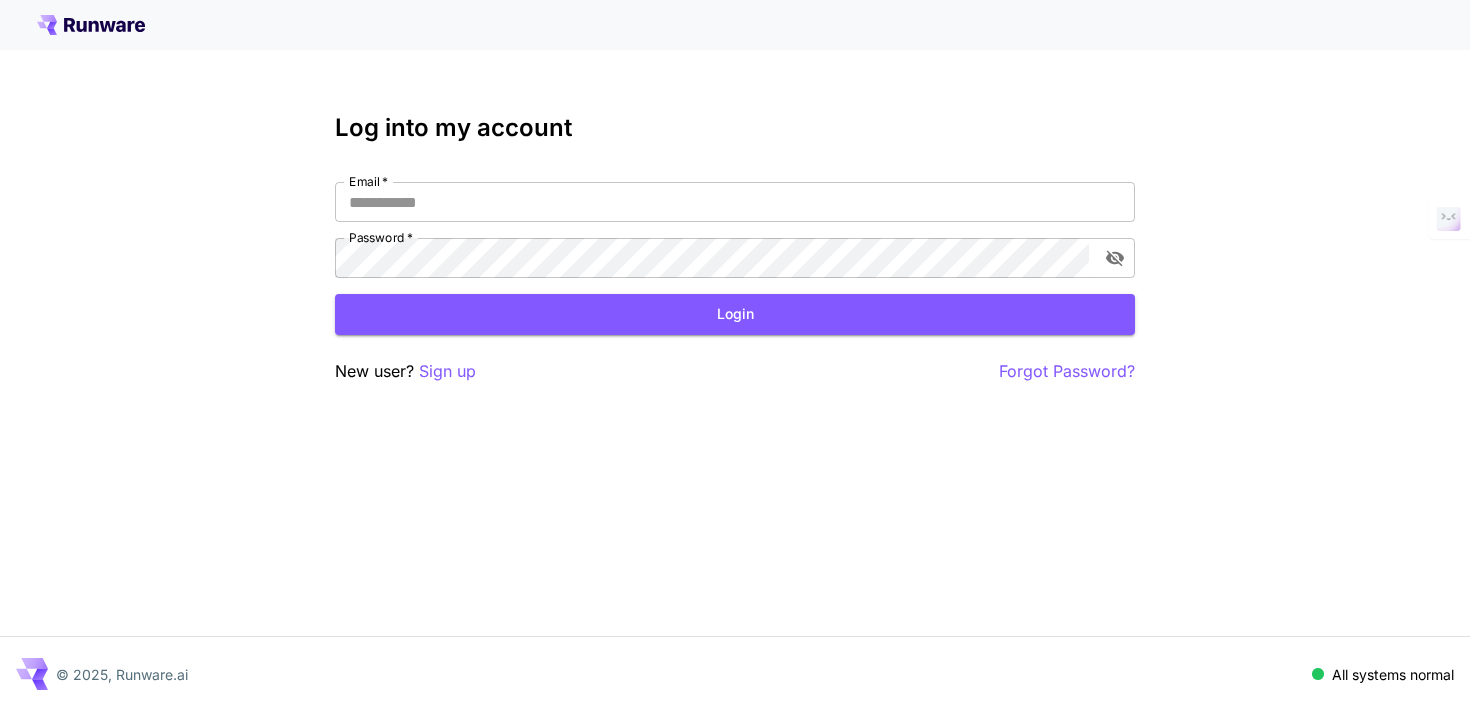 scroll, scrollTop: 0, scrollLeft: 0, axis: both 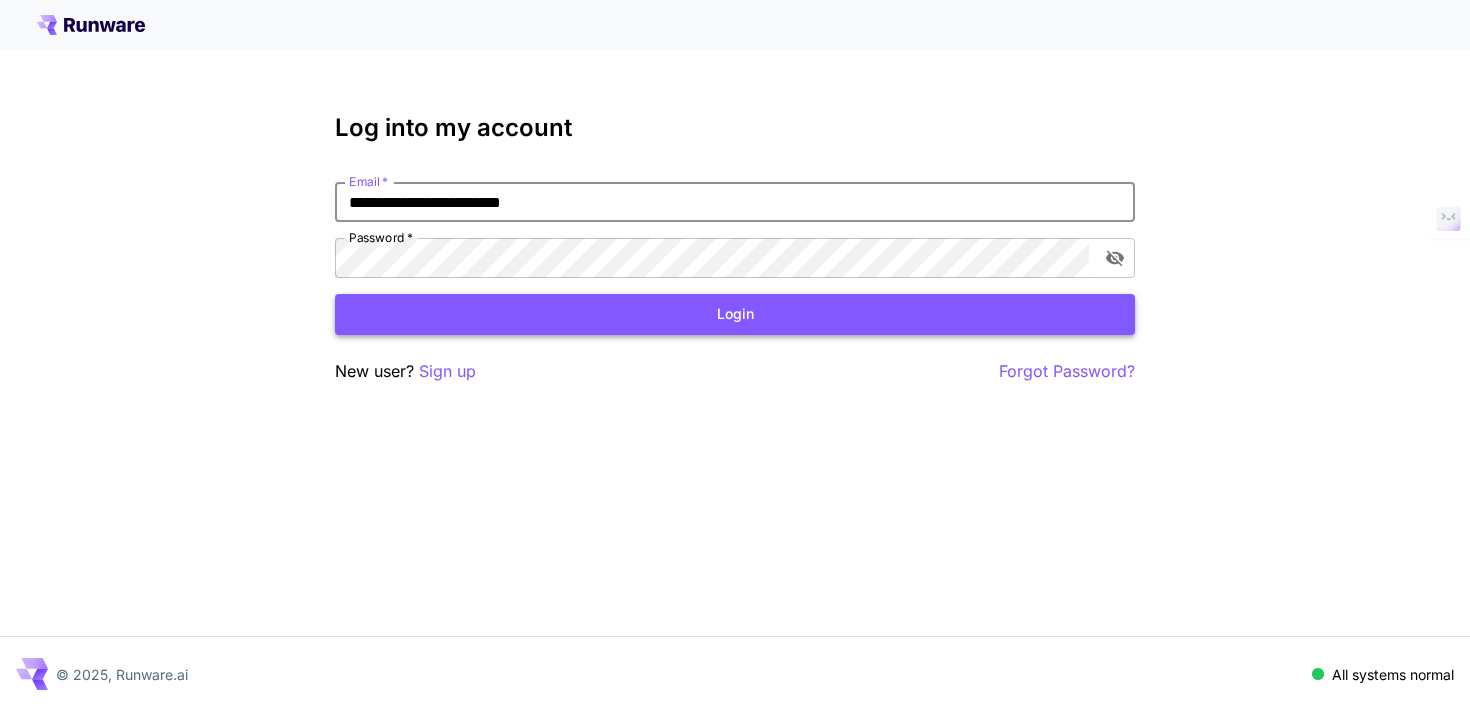 click on "Login" at bounding box center (735, 314) 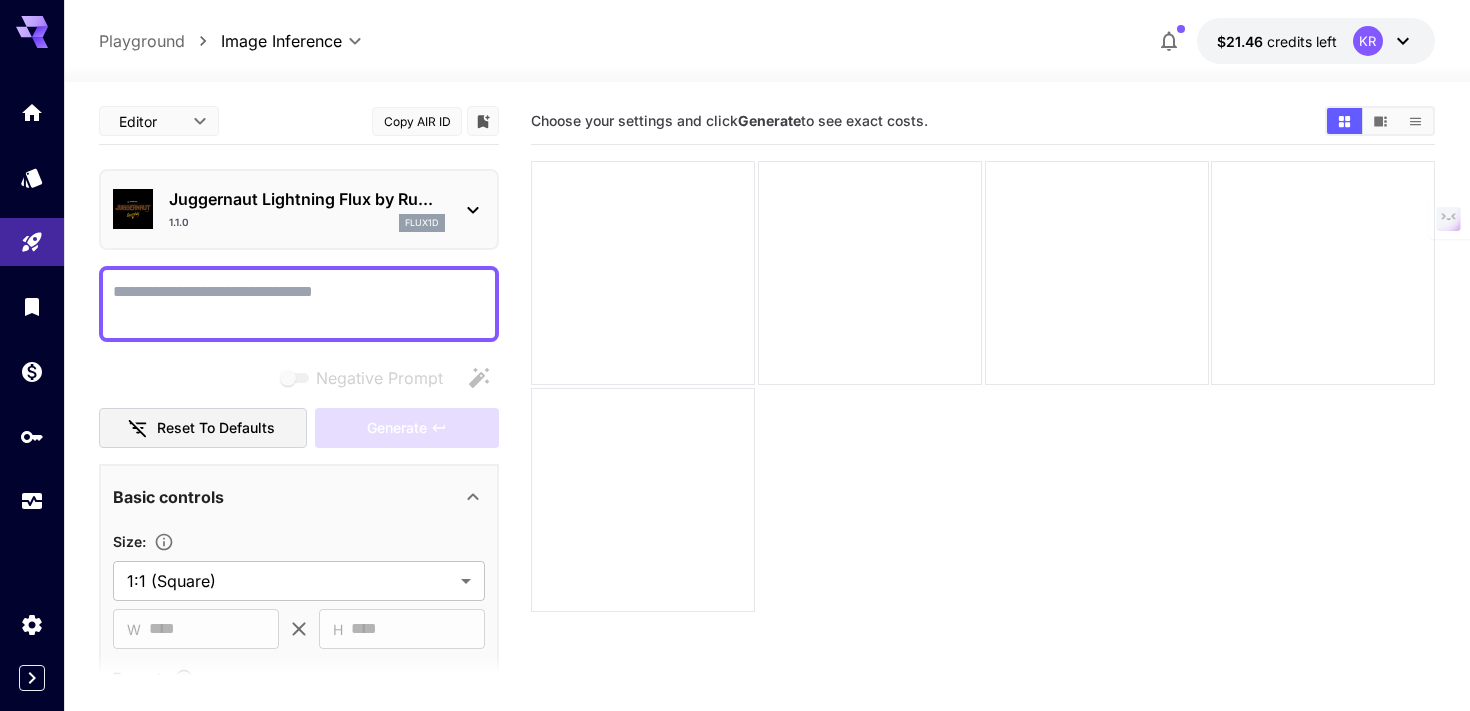 click on "Juggernaut Lightning Flux by Ru..." at bounding box center [307, 199] 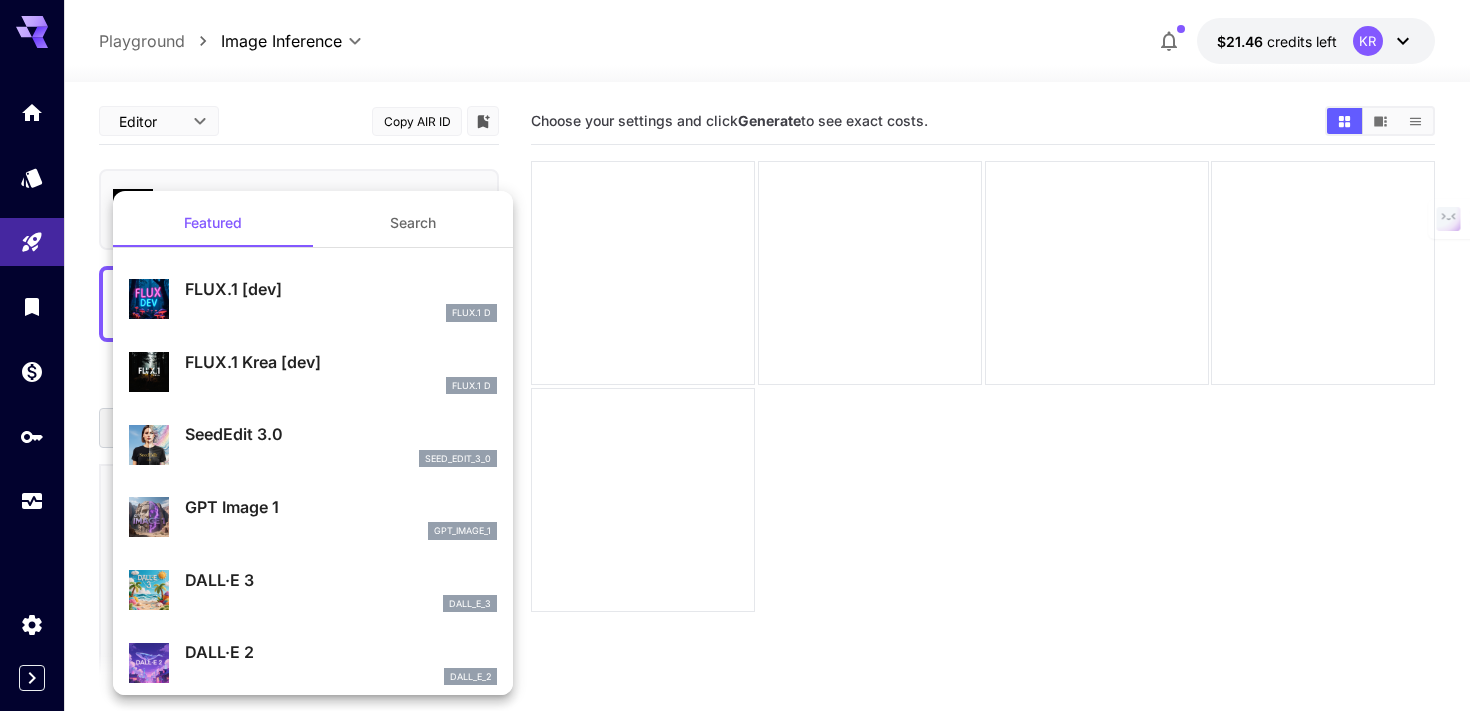 click on "GPT Image 1" at bounding box center (341, 507) 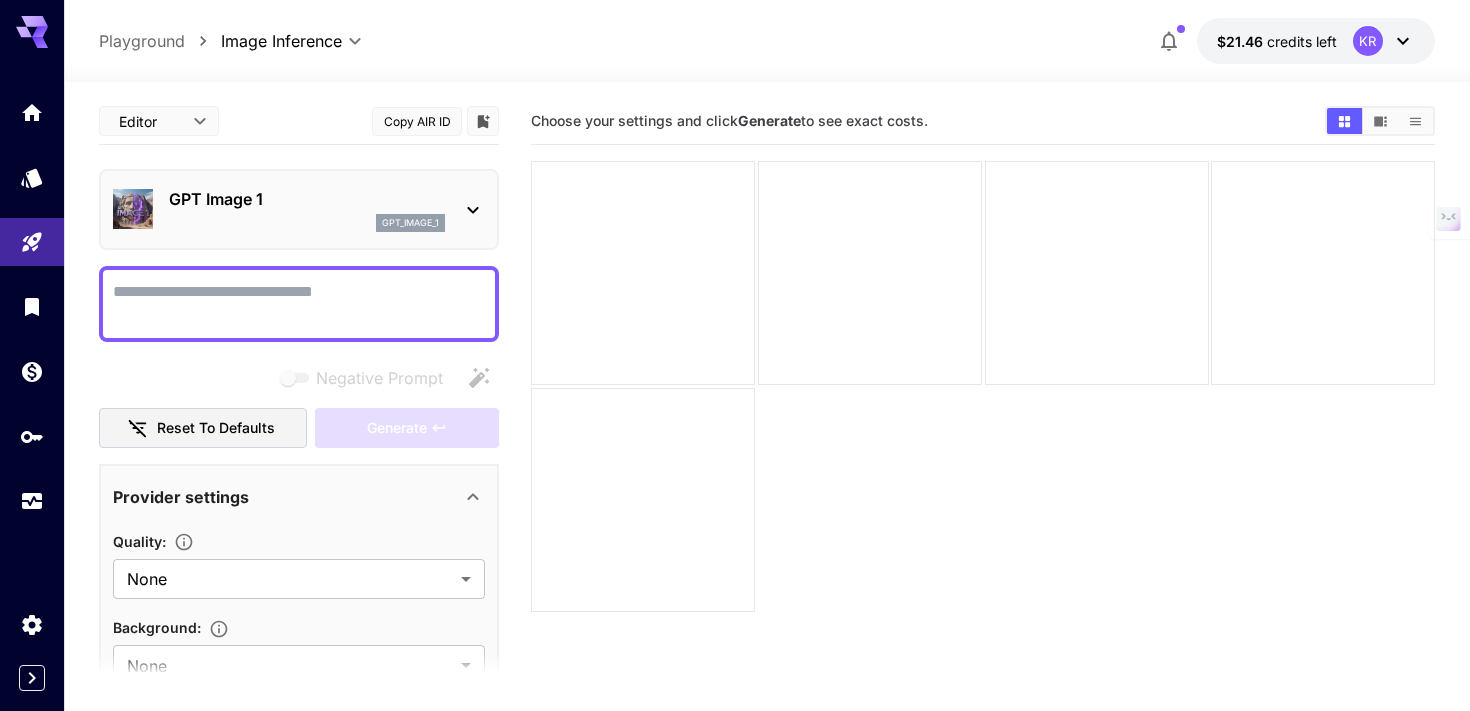 click on "**********" at bounding box center (735, 434) 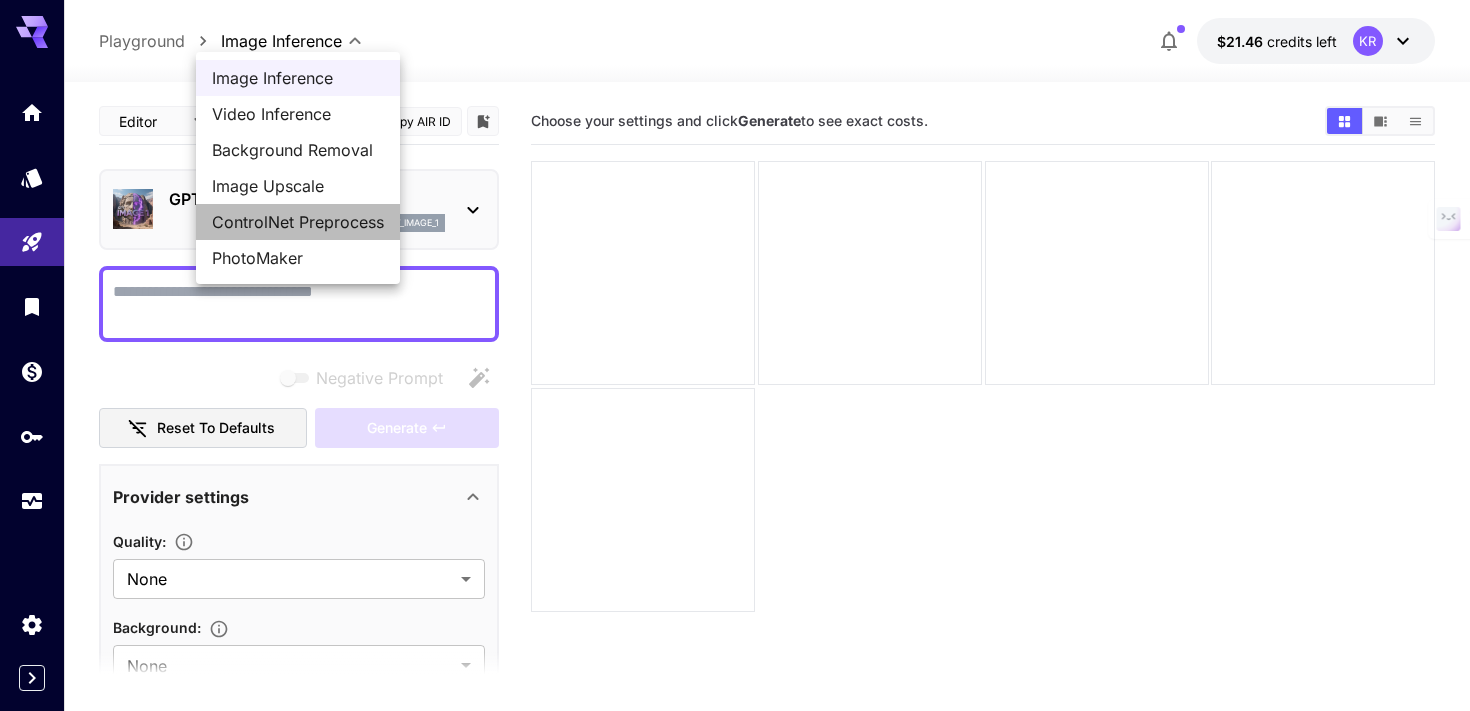click on "ControlNet Preprocess" at bounding box center [298, 222] 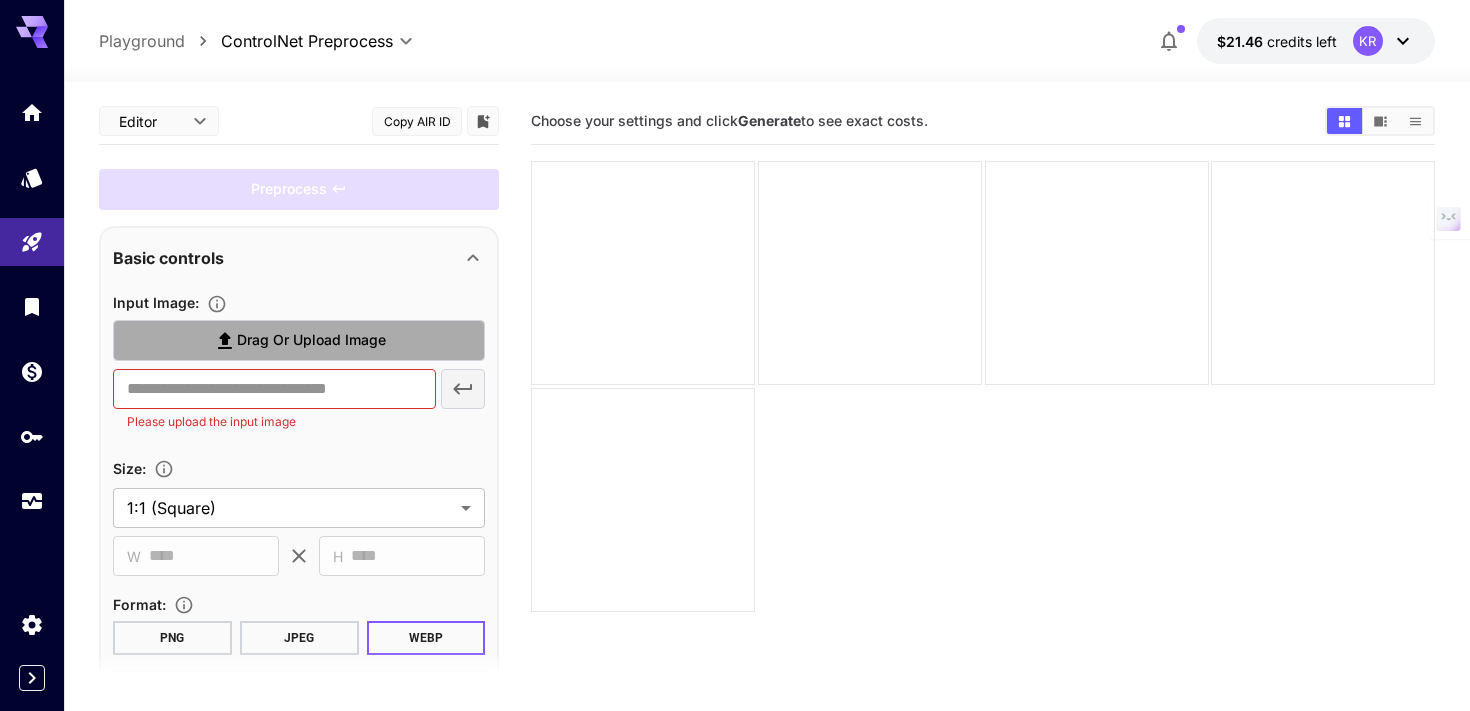 click on "Drag or upload image" at bounding box center [311, 340] 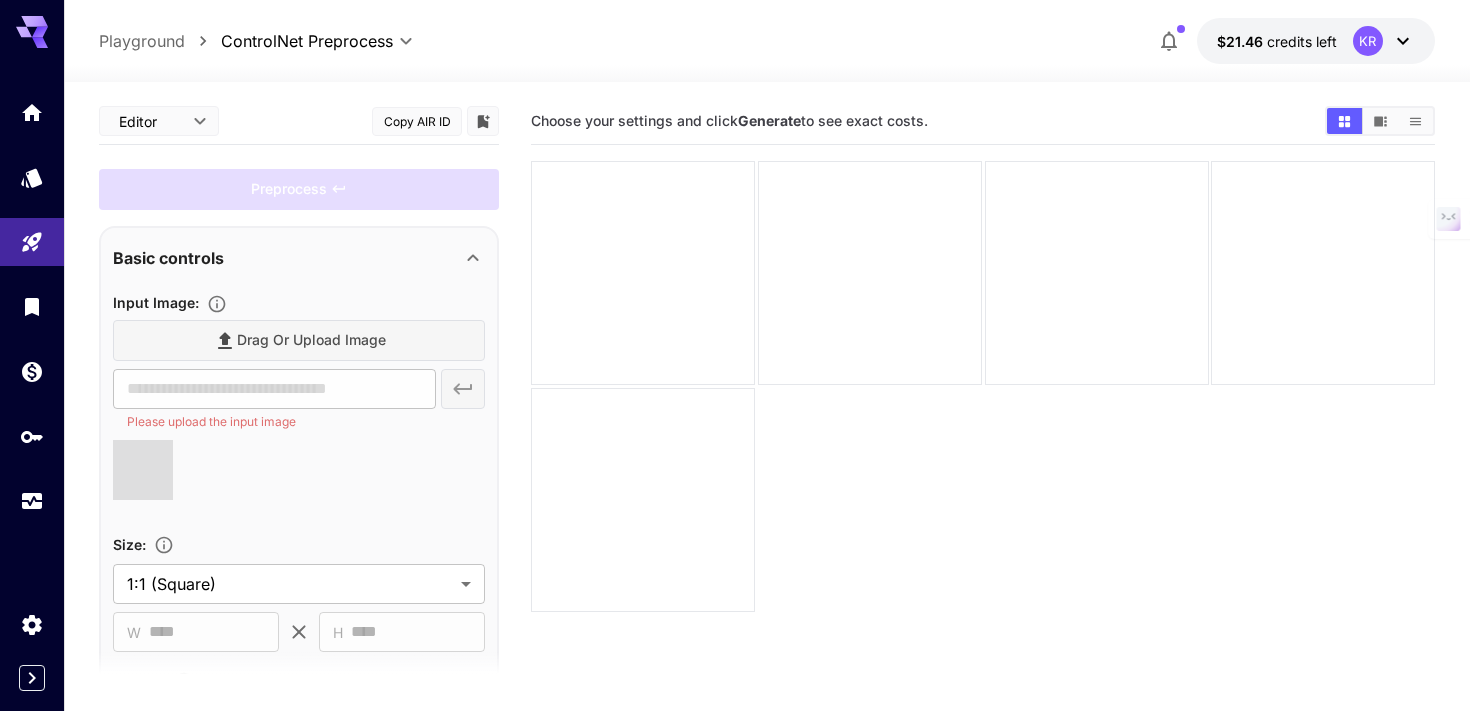 type on "**********" 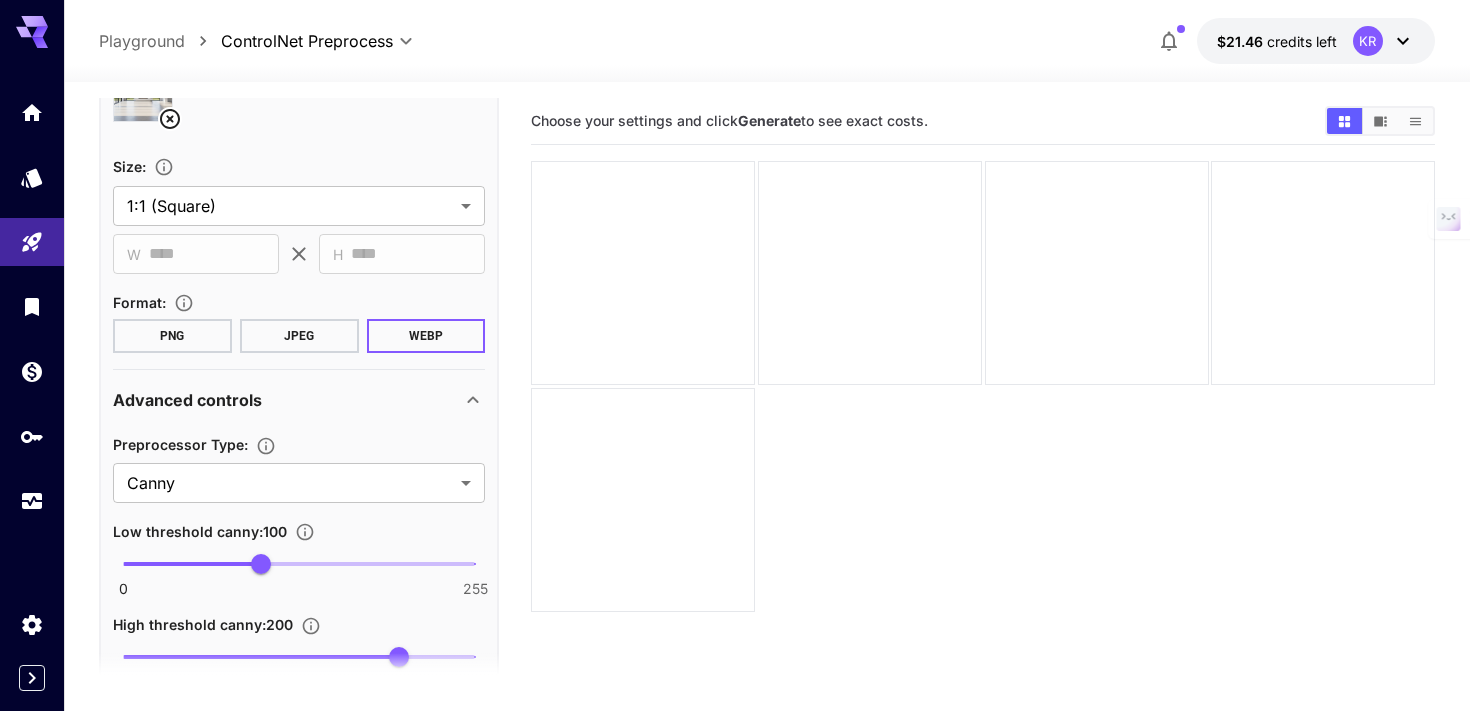 scroll, scrollTop: 357, scrollLeft: 0, axis: vertical 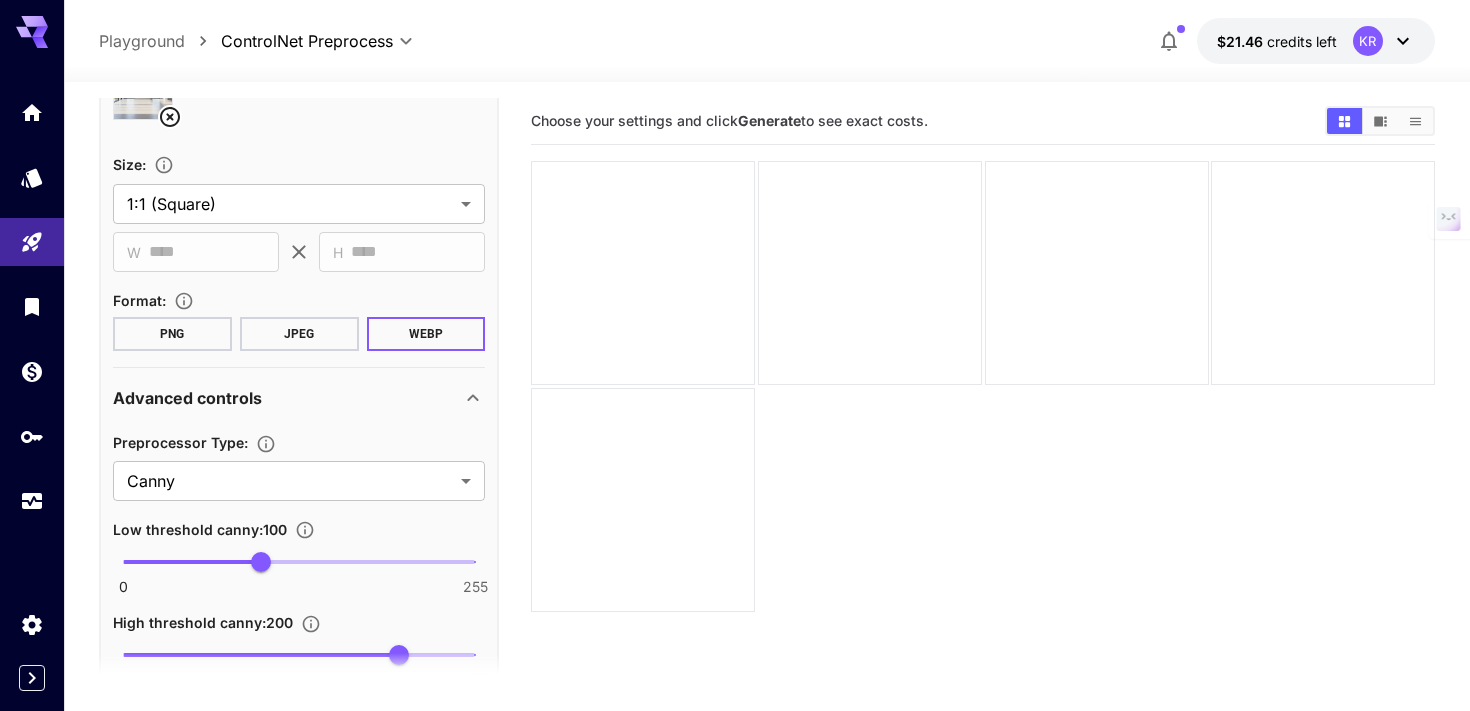 click on "PNG" at bounding box center (172, 334) 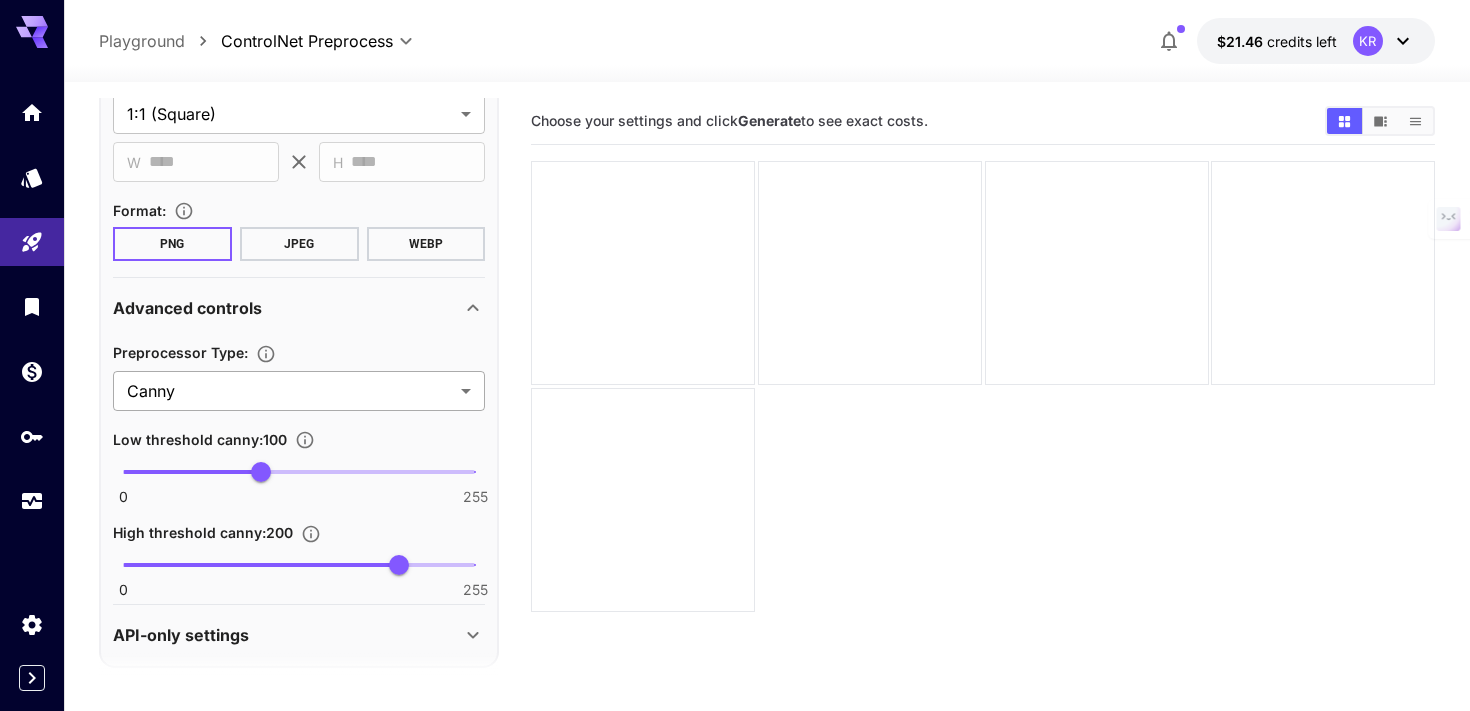 scroll, scrollTop: 461, scrollLeft: 0, axis: vertical 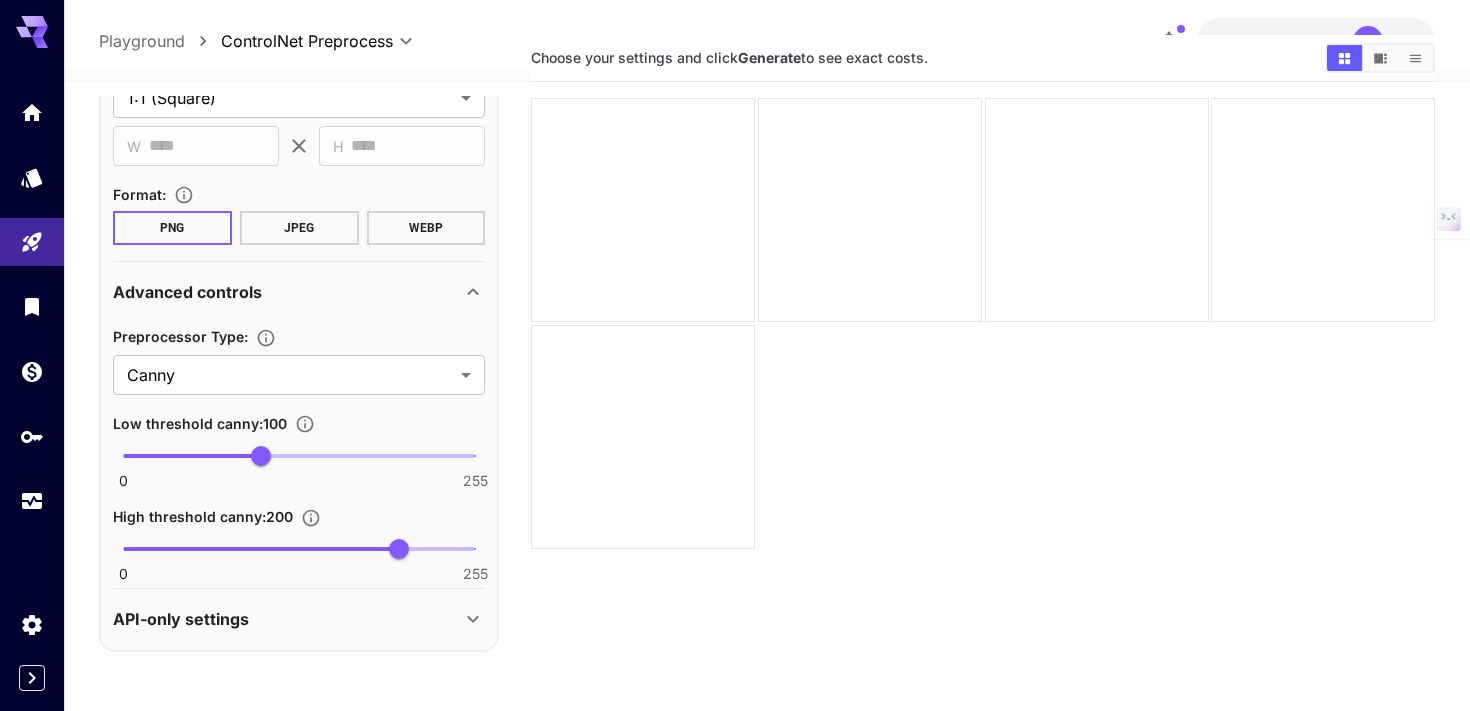 click on "API-only settings" at bounding box center [287, 619] 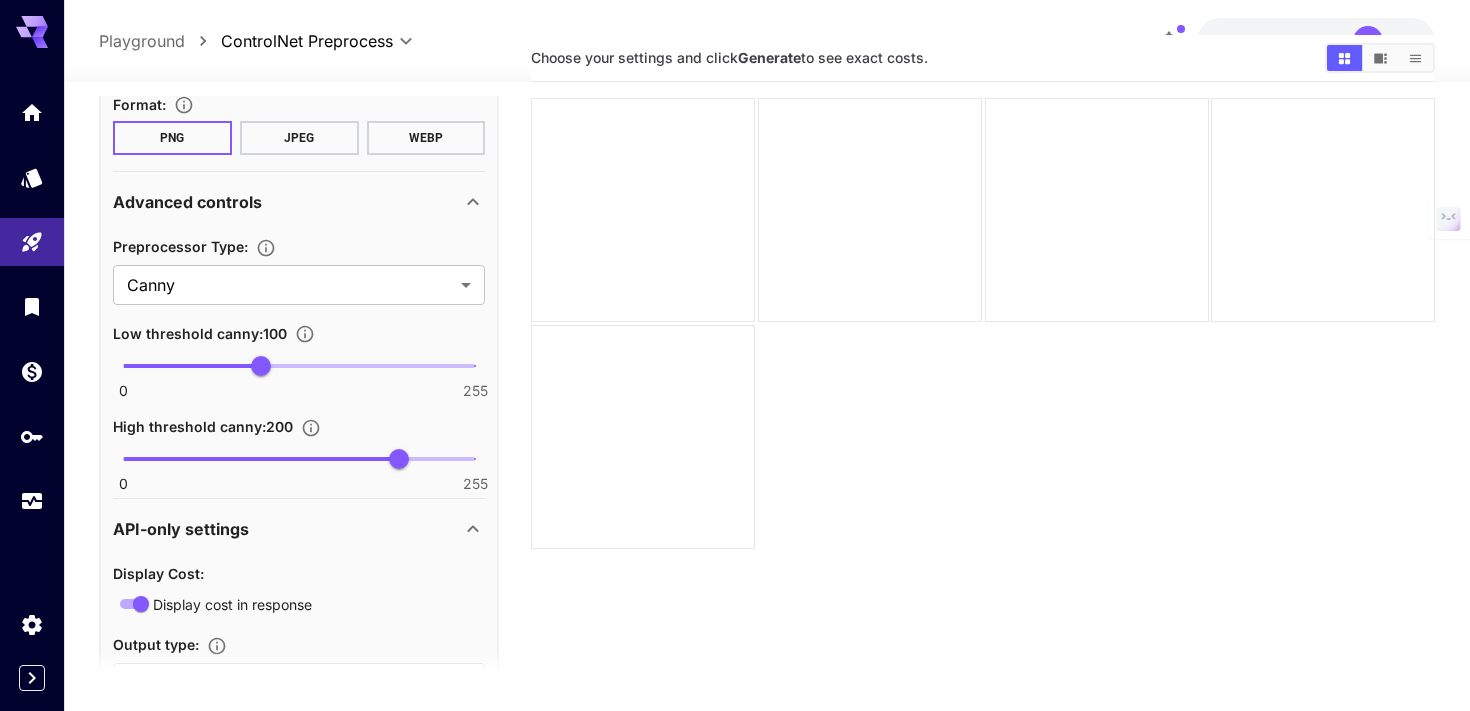 scroll, scrollTop: 643, scrollLeft: 0, axis: vertical 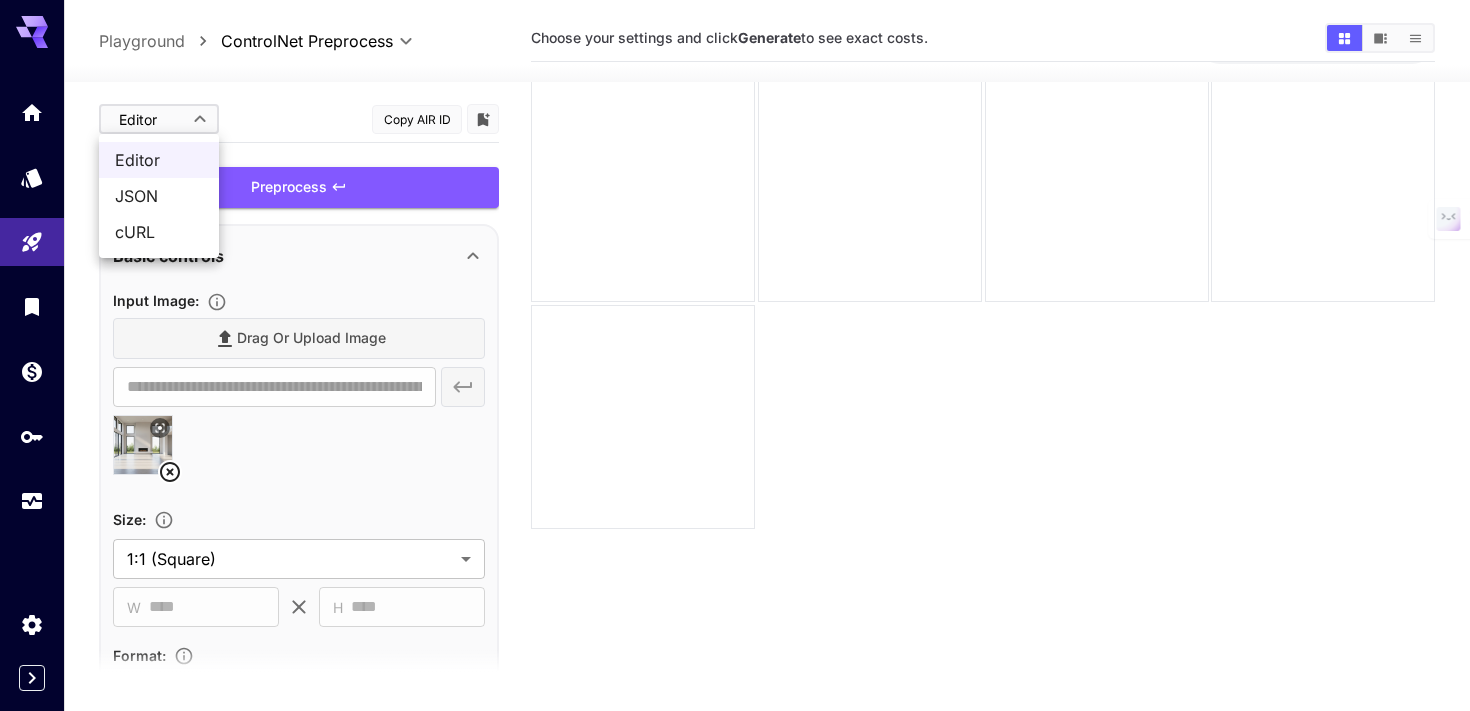click on "**********" at bounding box center [735, 351] 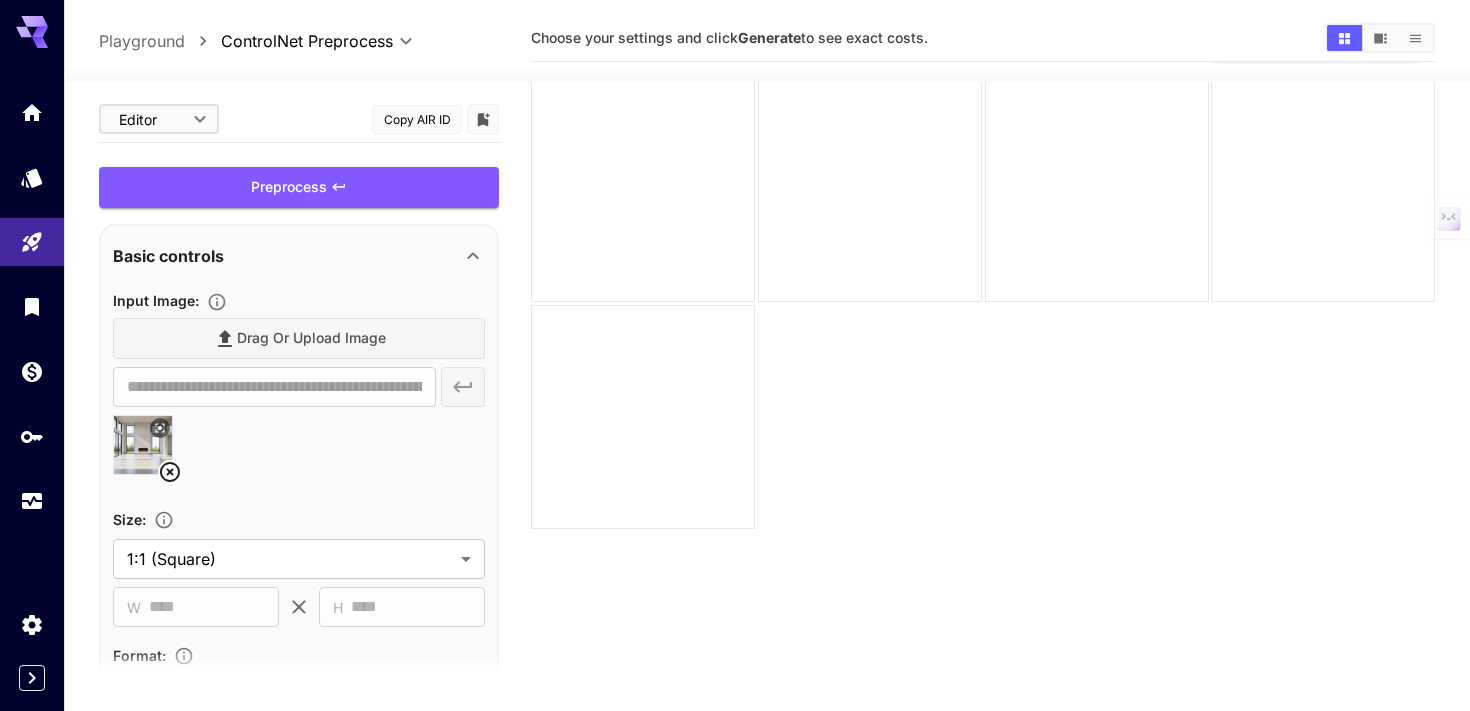 click on "Playground" at bounding box center [142, 41] 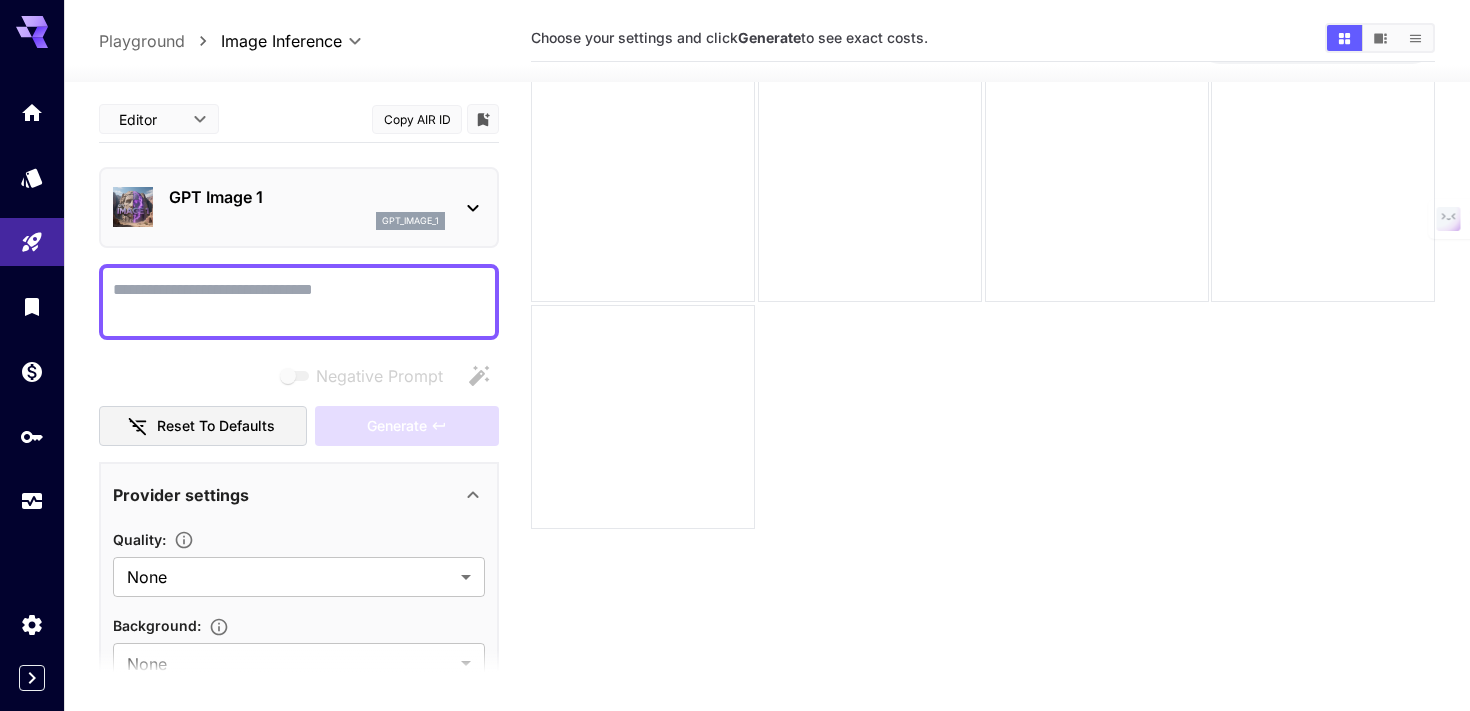 click on "GPT Image 1 gpt_image_1" at bounding box center [299, 207] 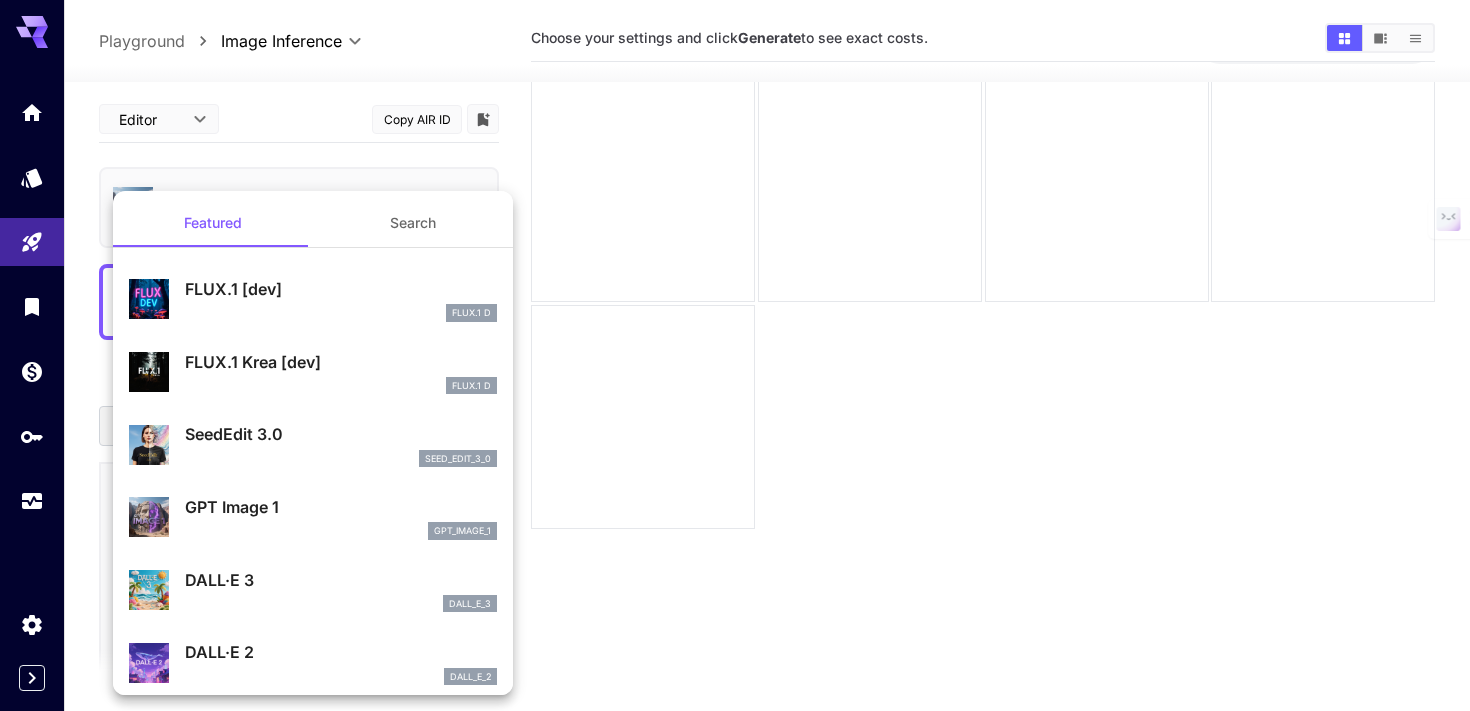 click on "Search" at bounding box center (413, 223) 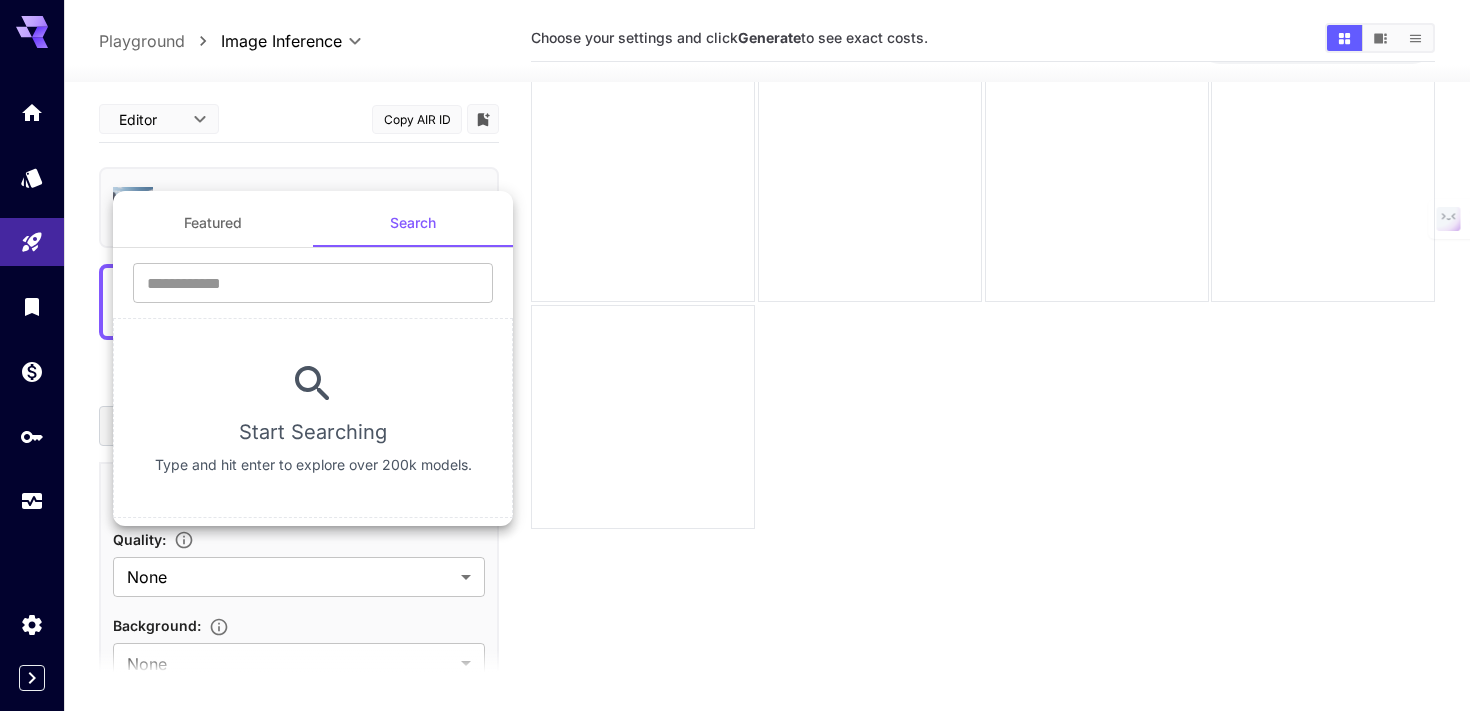 type 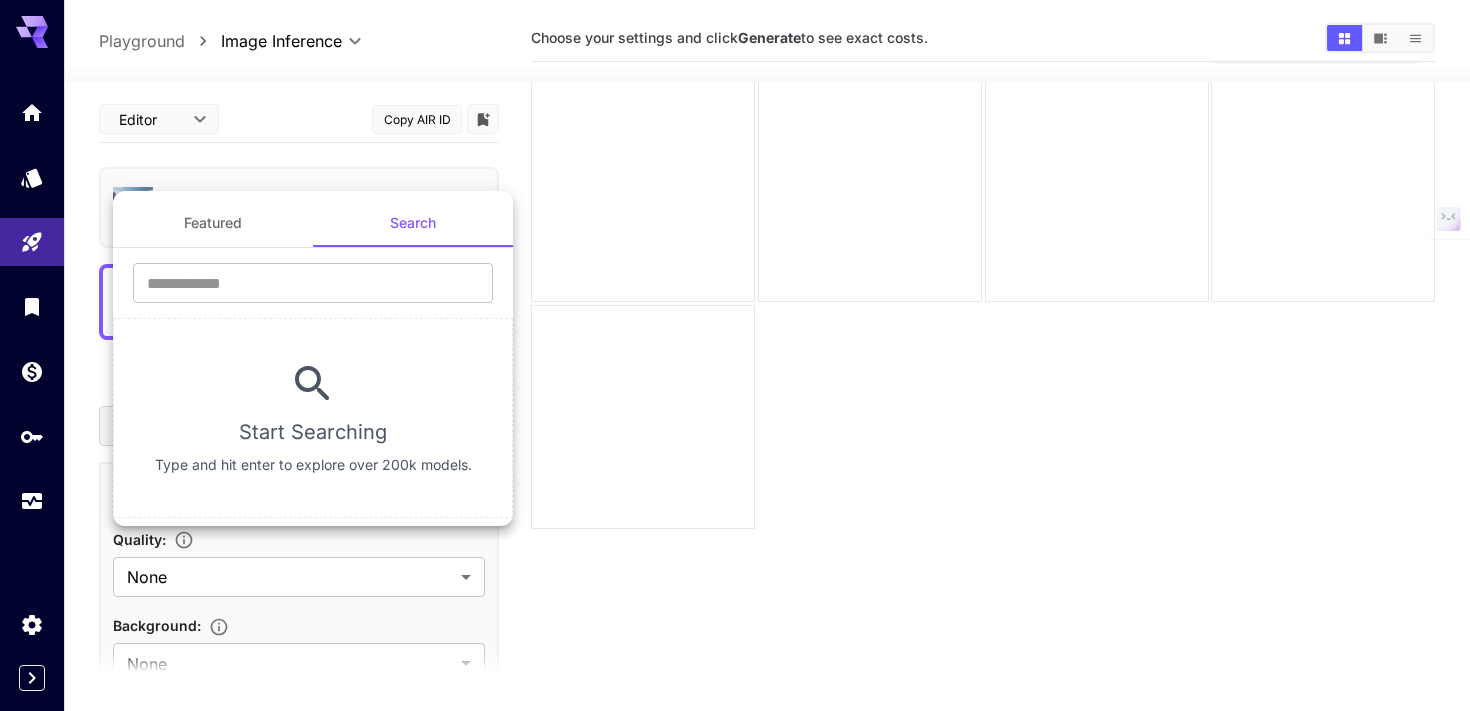 click on "​" at bounding box center (313, 290) 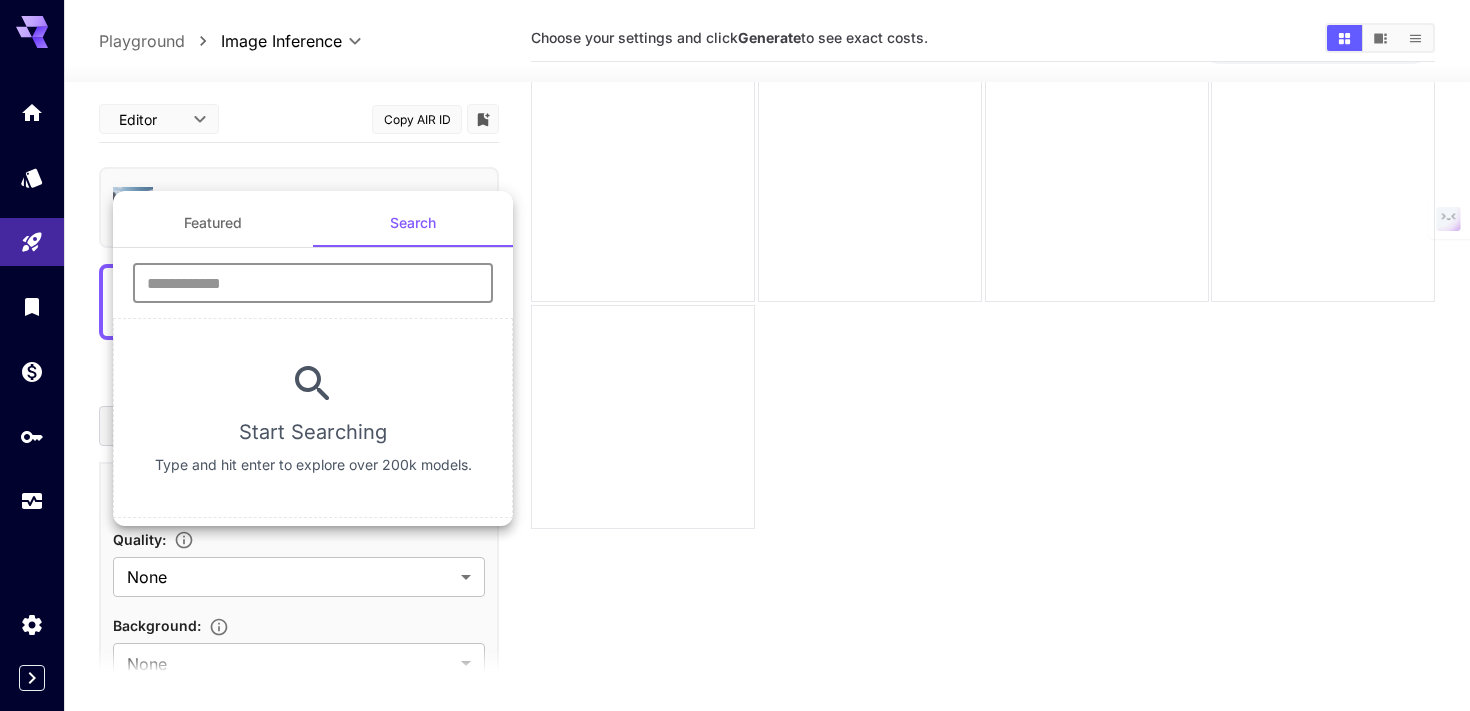 click at bounding box center [313, 283] 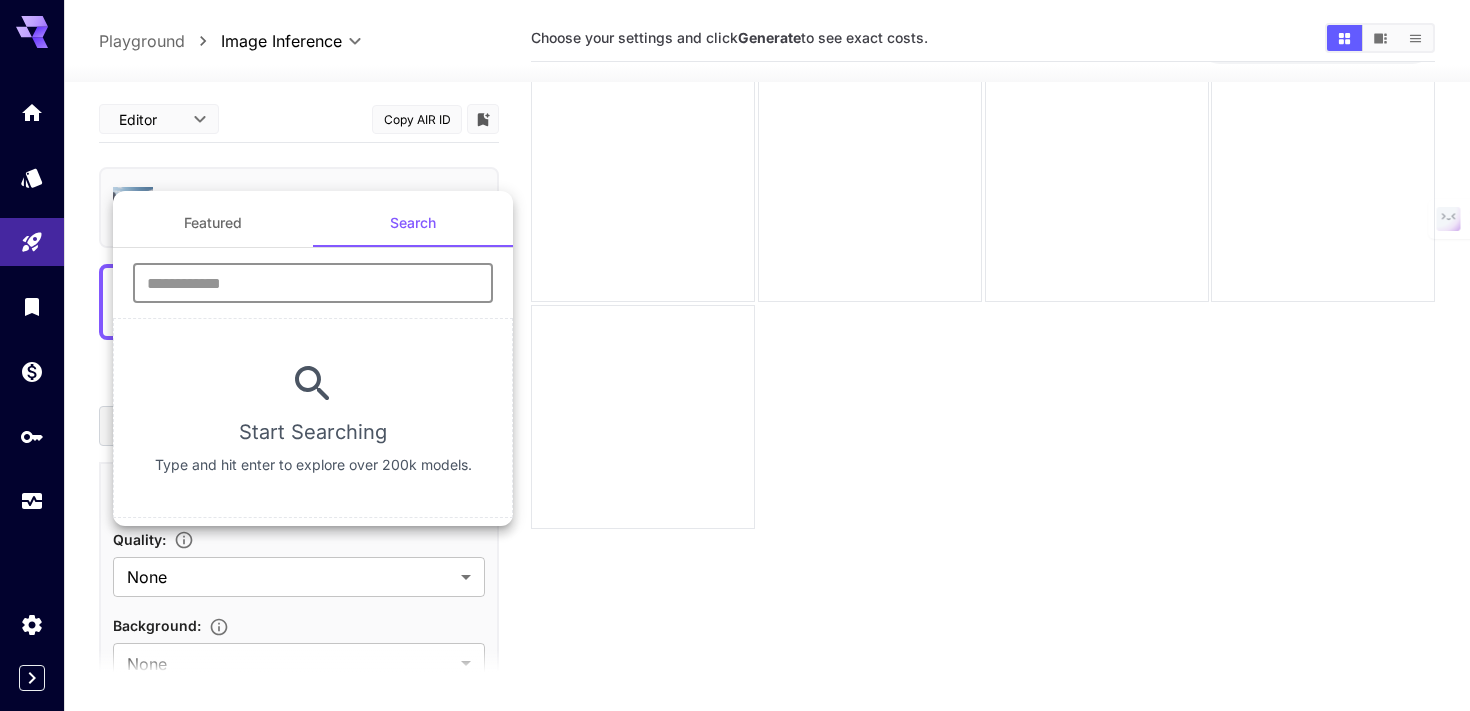 click on "Featured" at bounding box center (213, 223) 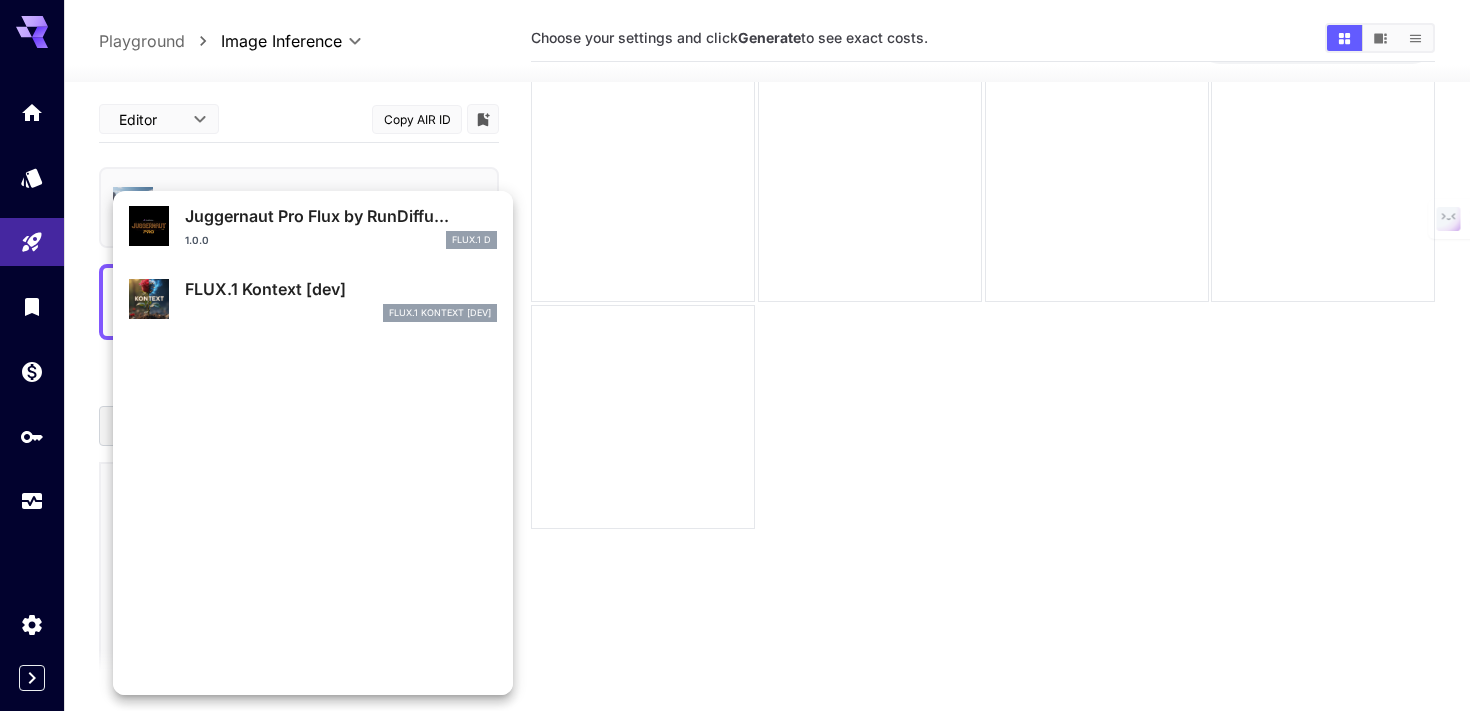 scroll, scrollTop: 0, scrollLeft: 0, axis: both 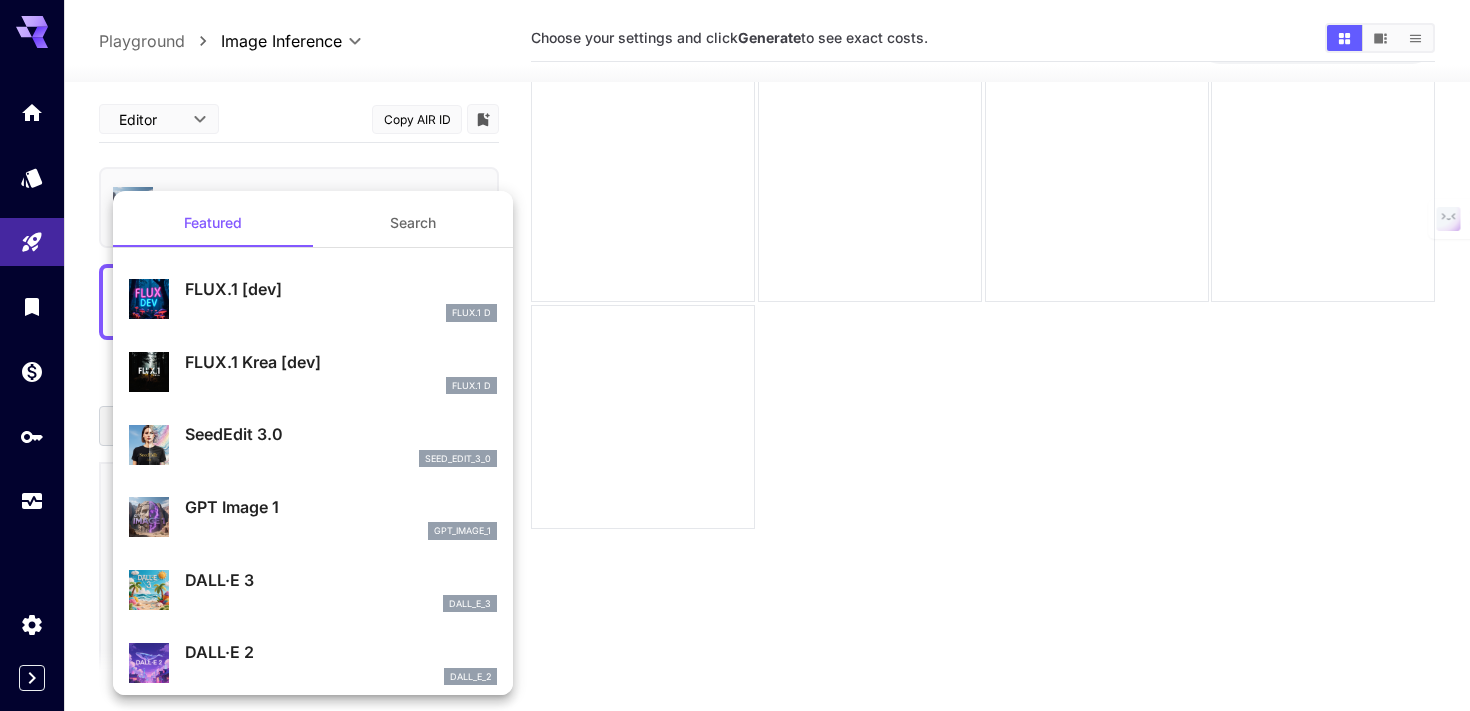 click on "Search" at bounding box center (413, 223) 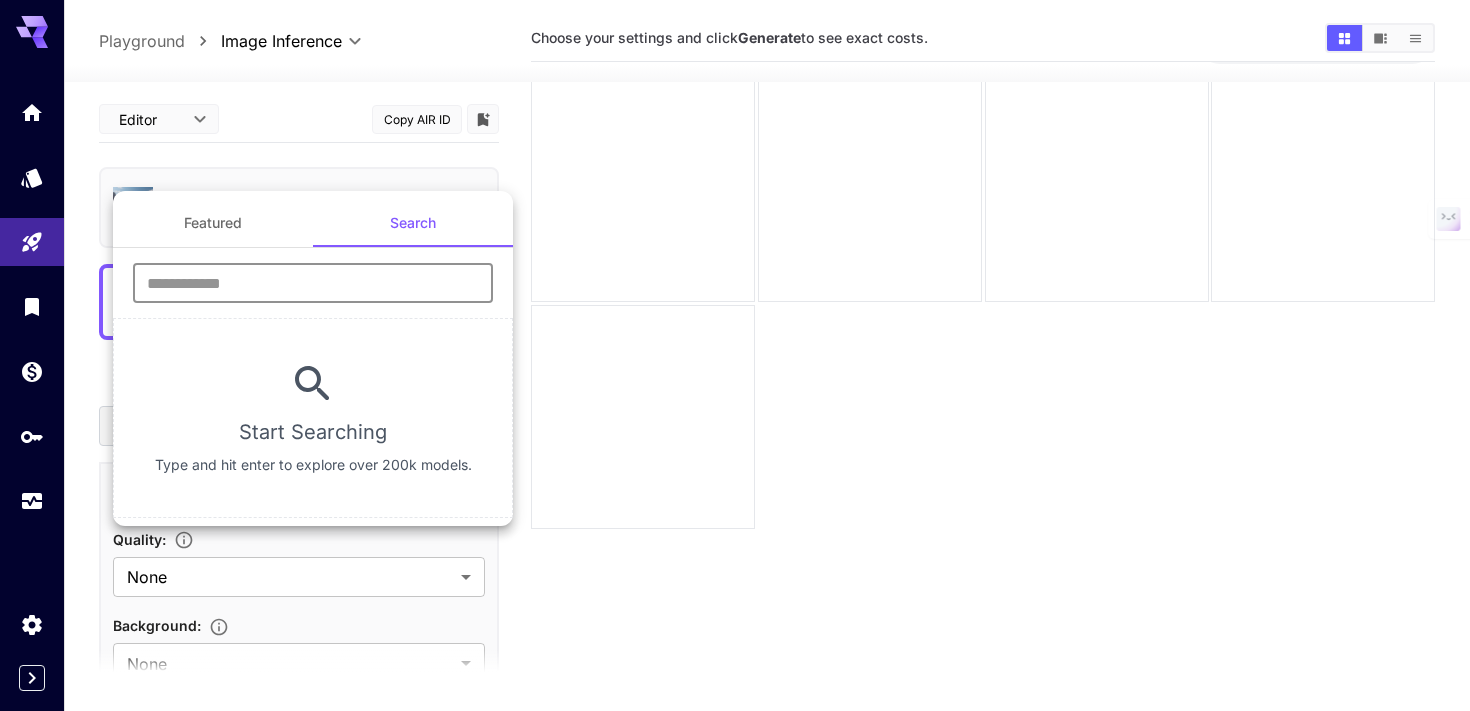 click at bounding box center (313, 283) 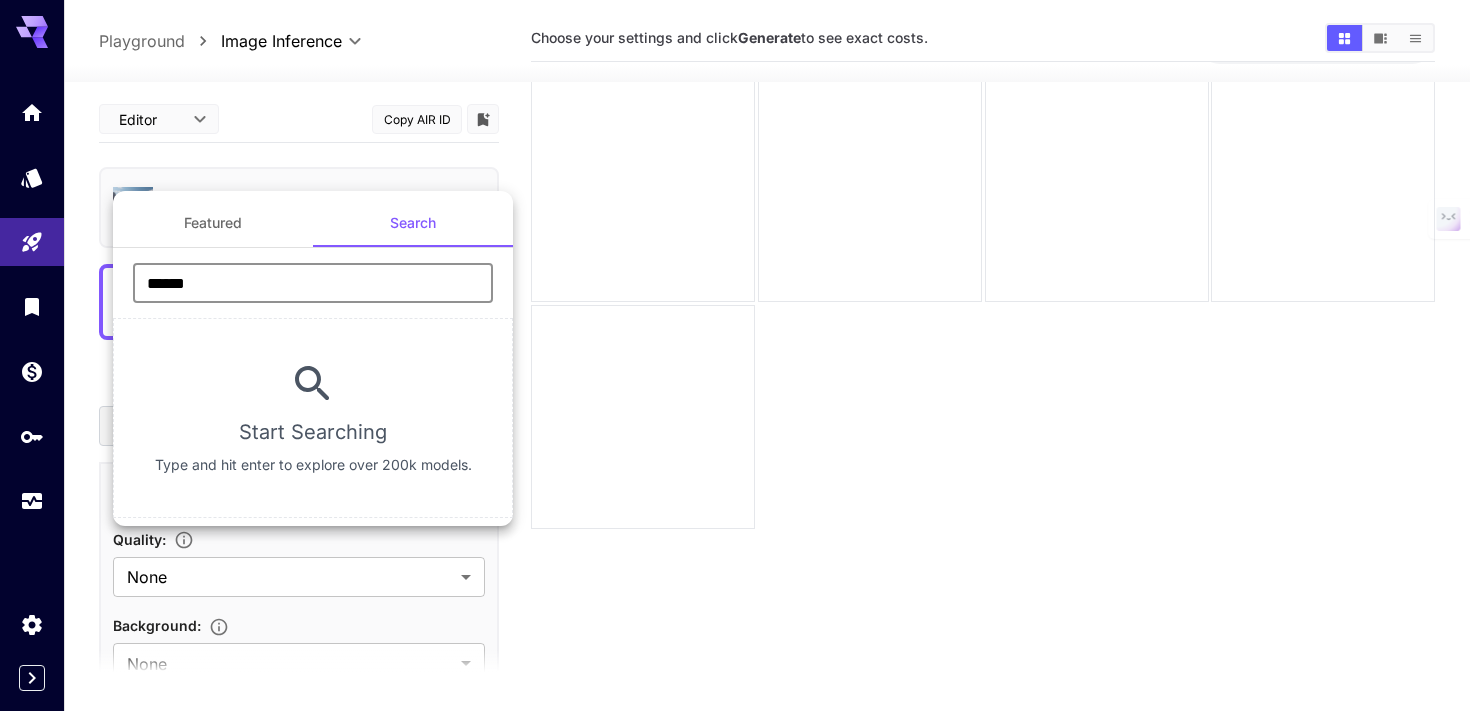 type on "******" 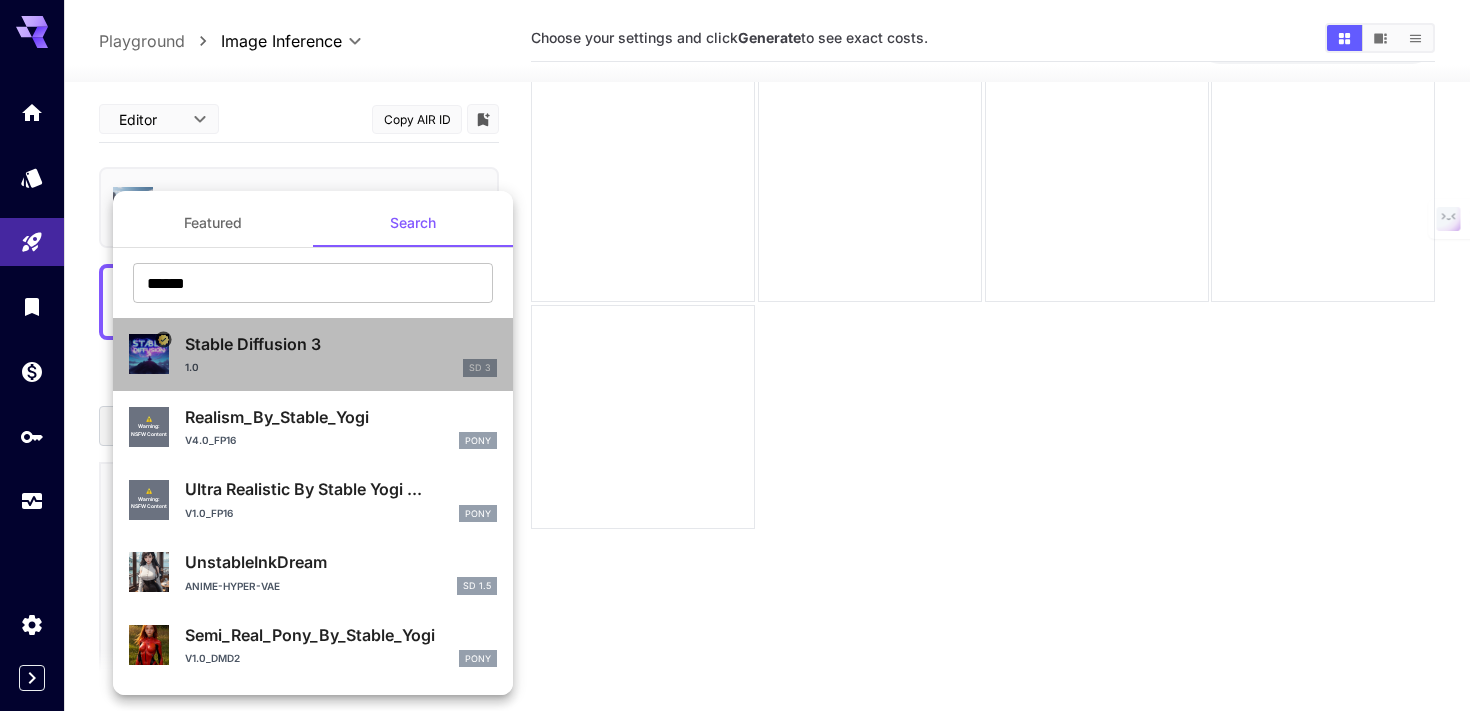 click on "Stable Diffusion 3" at bounding box center [341, 344] 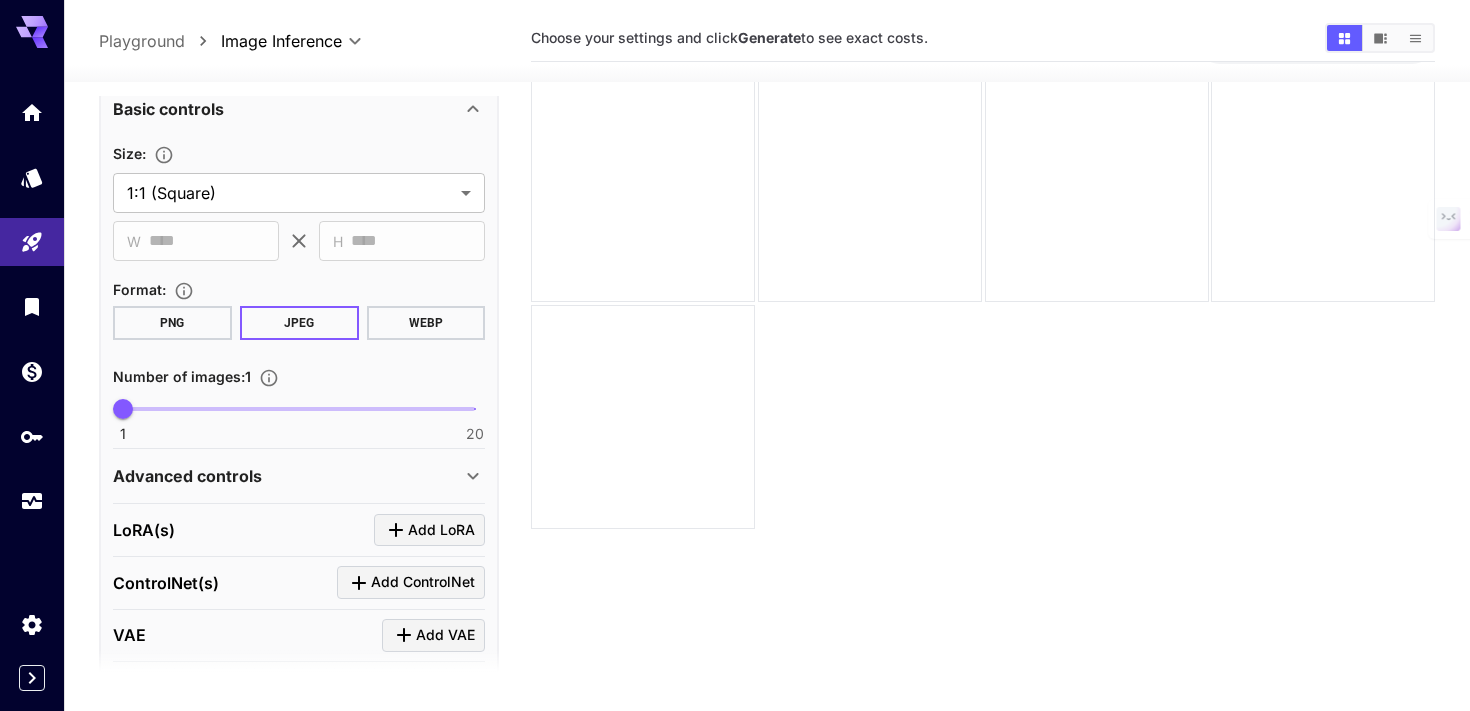 scroll, scrollTop: 499, scrollLeft: 0, axis: vertical 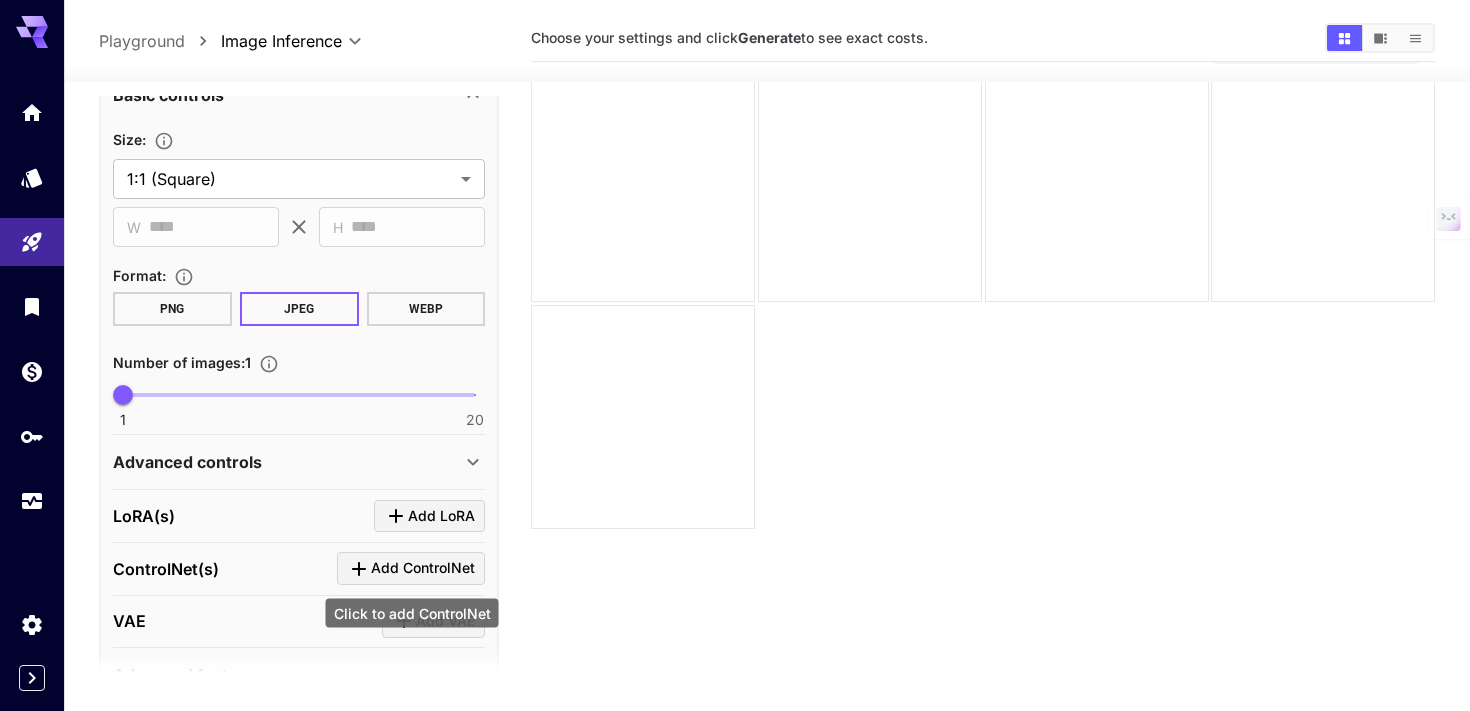 click 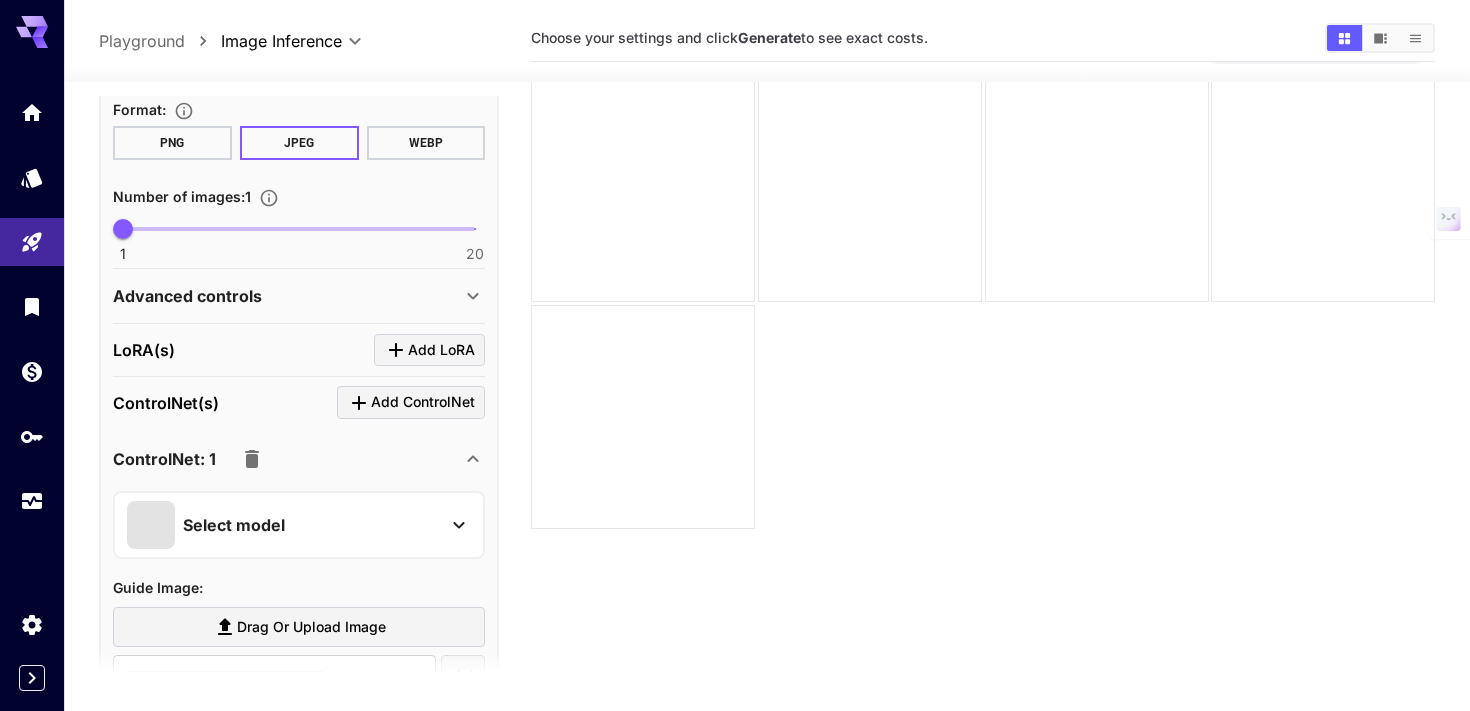 scroll, scrollTop: 669, scrollLeft: 0, axis: vertical 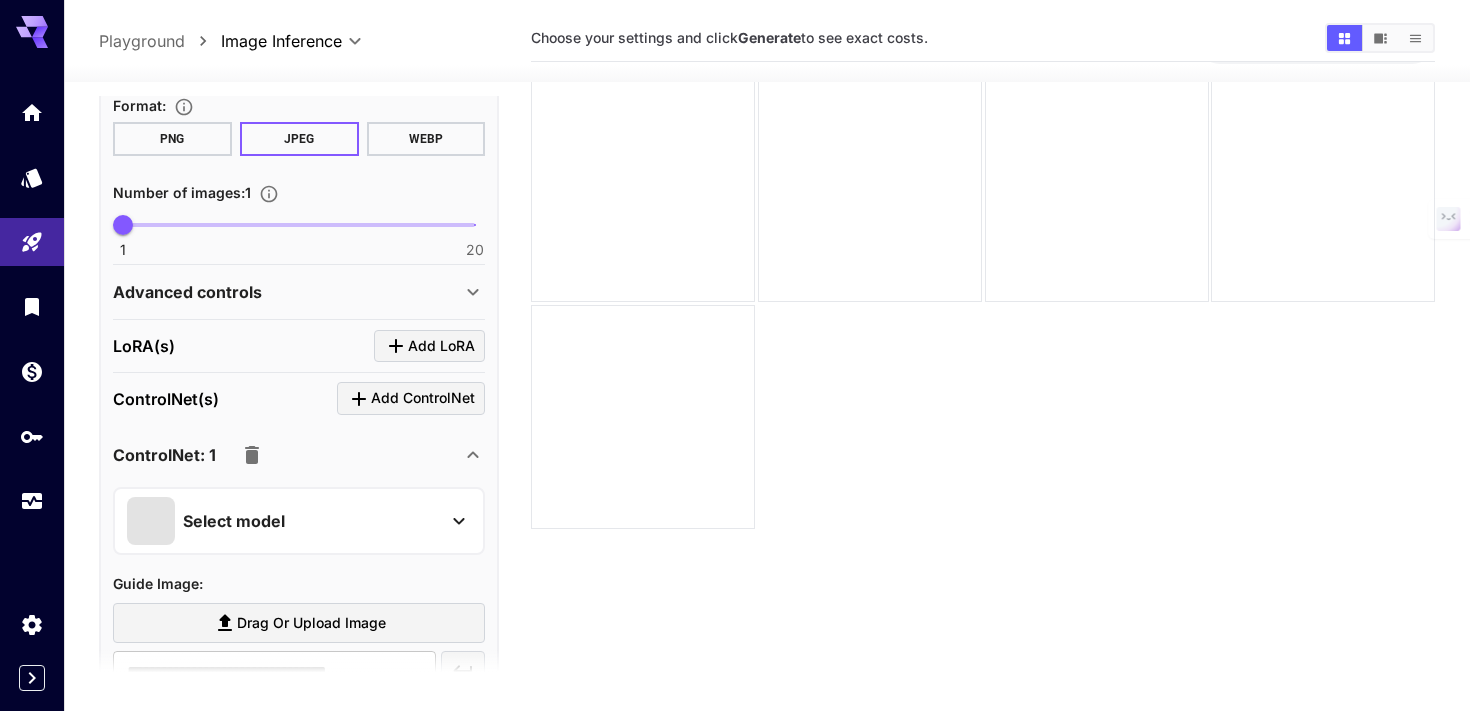 click on "Select model" at bounding box center [283, 521] 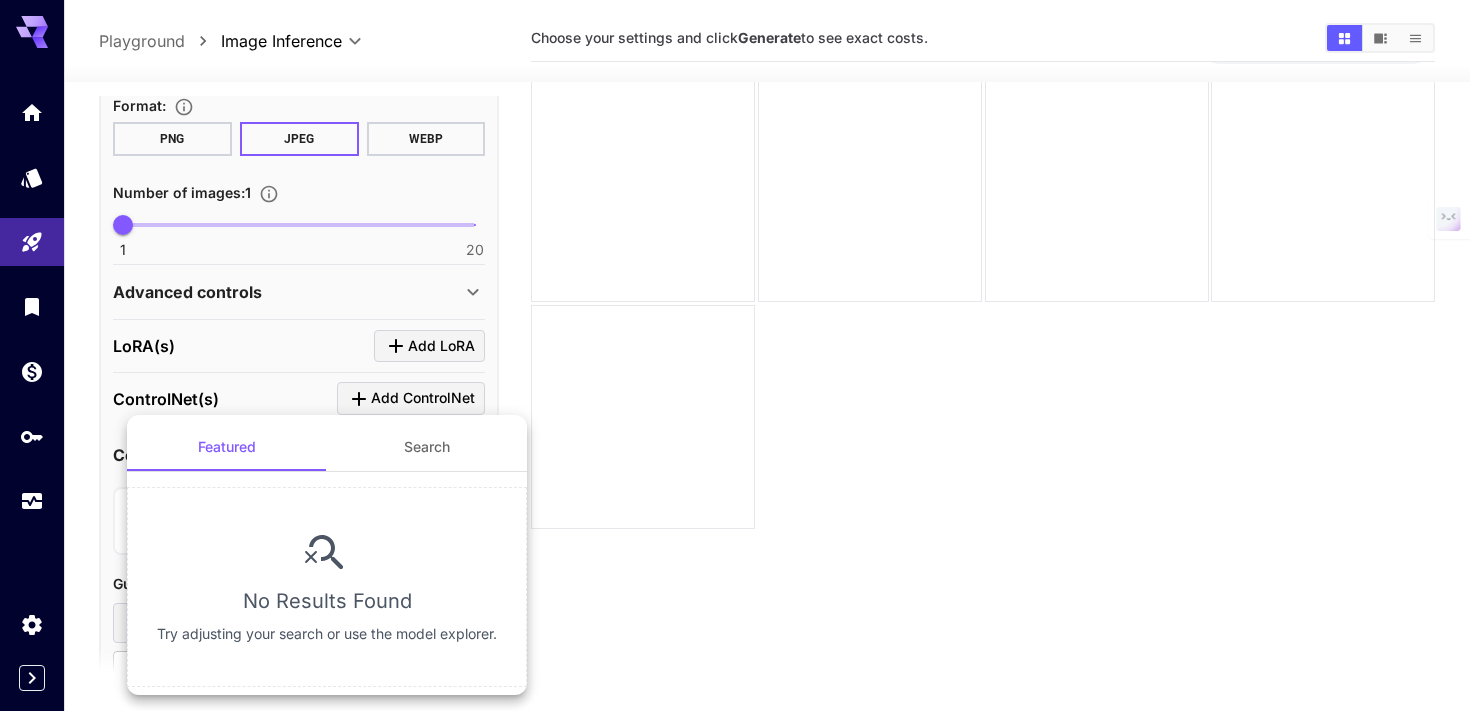 click on "Search" at bounding box center [427, 447] 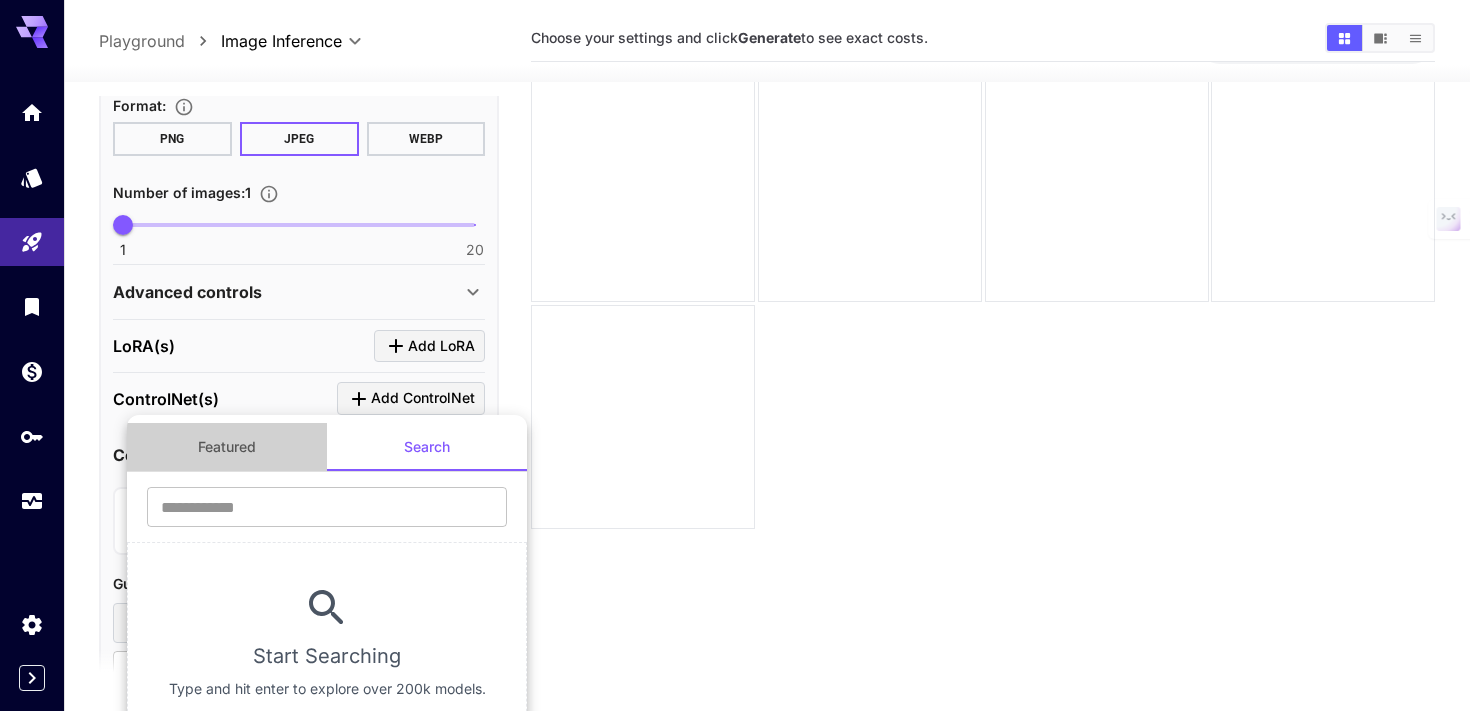 click on "Featured" at bounding box center (227, 447) 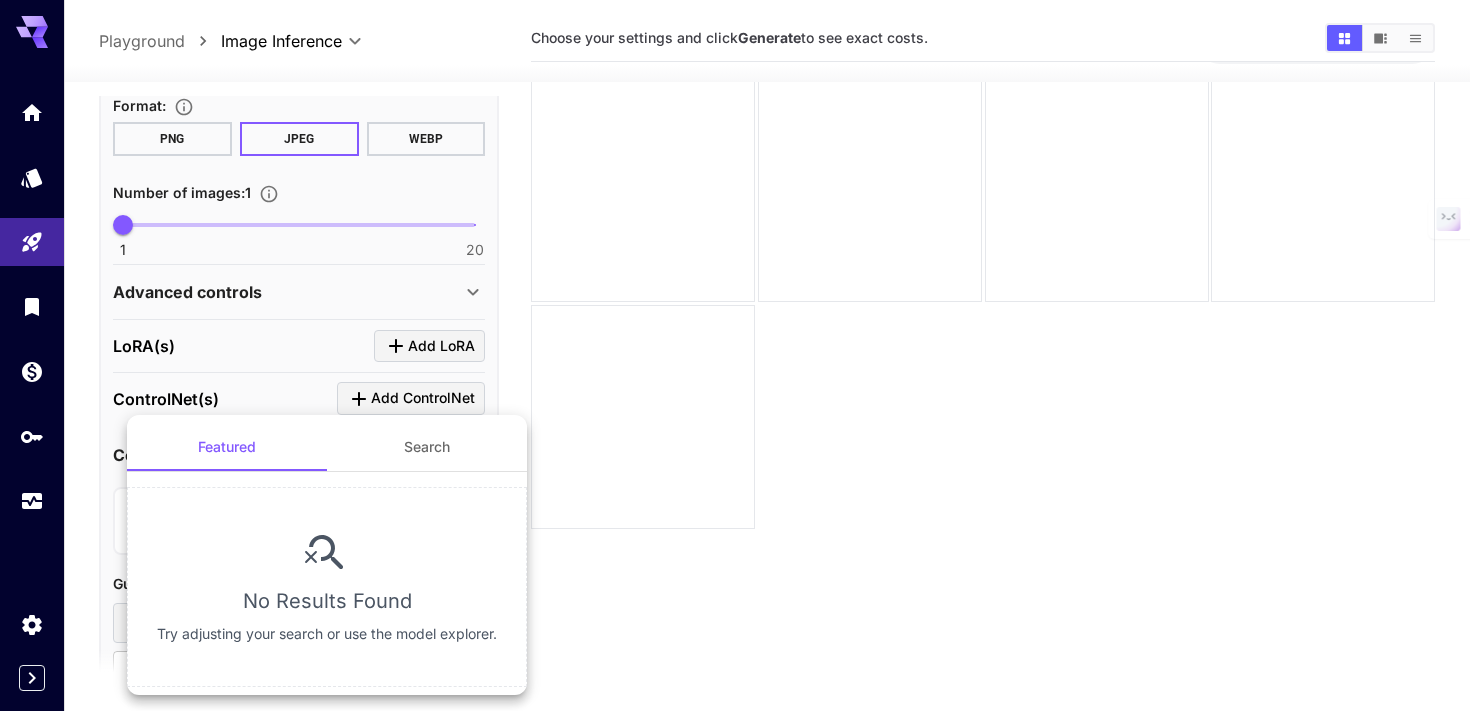 click at bounding box center (735, 355) 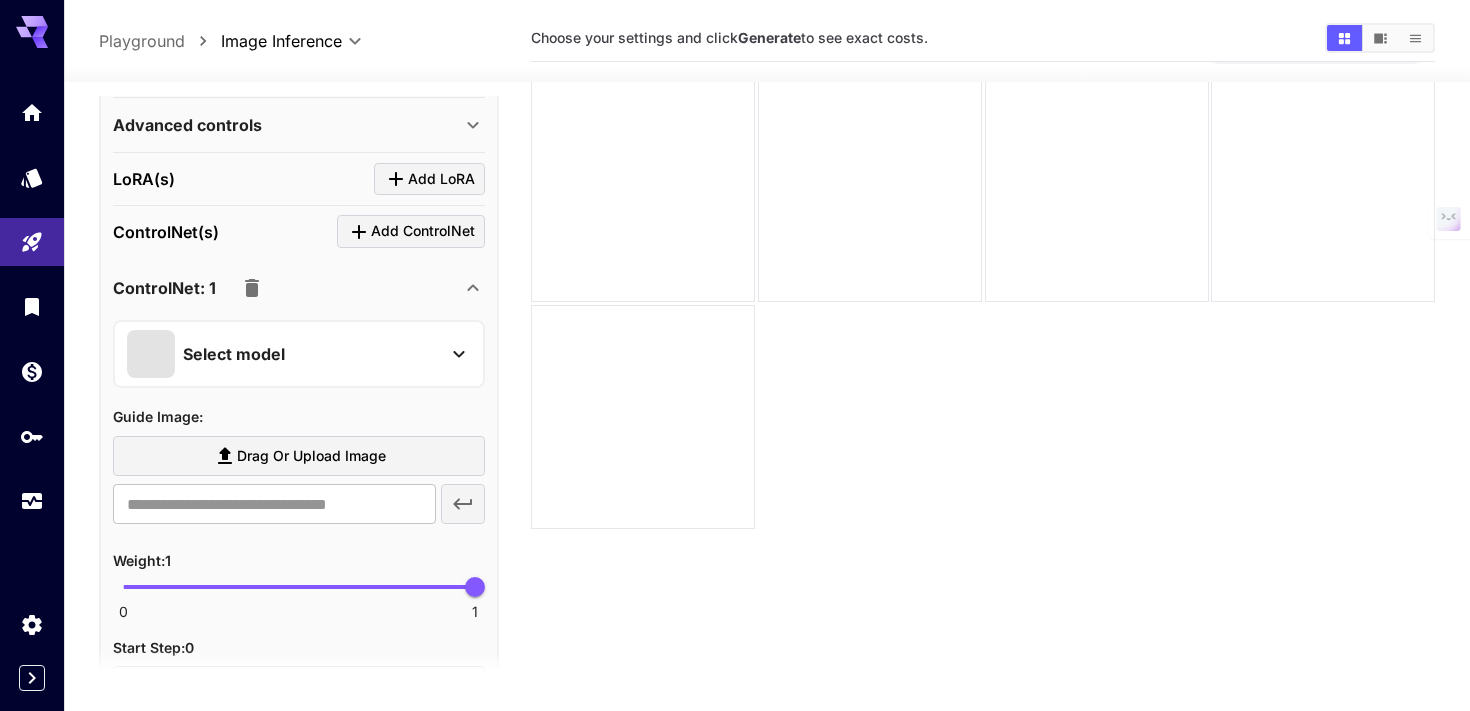 scroll, scrollTop: 936, scrollLeft: 0, axis: vertical 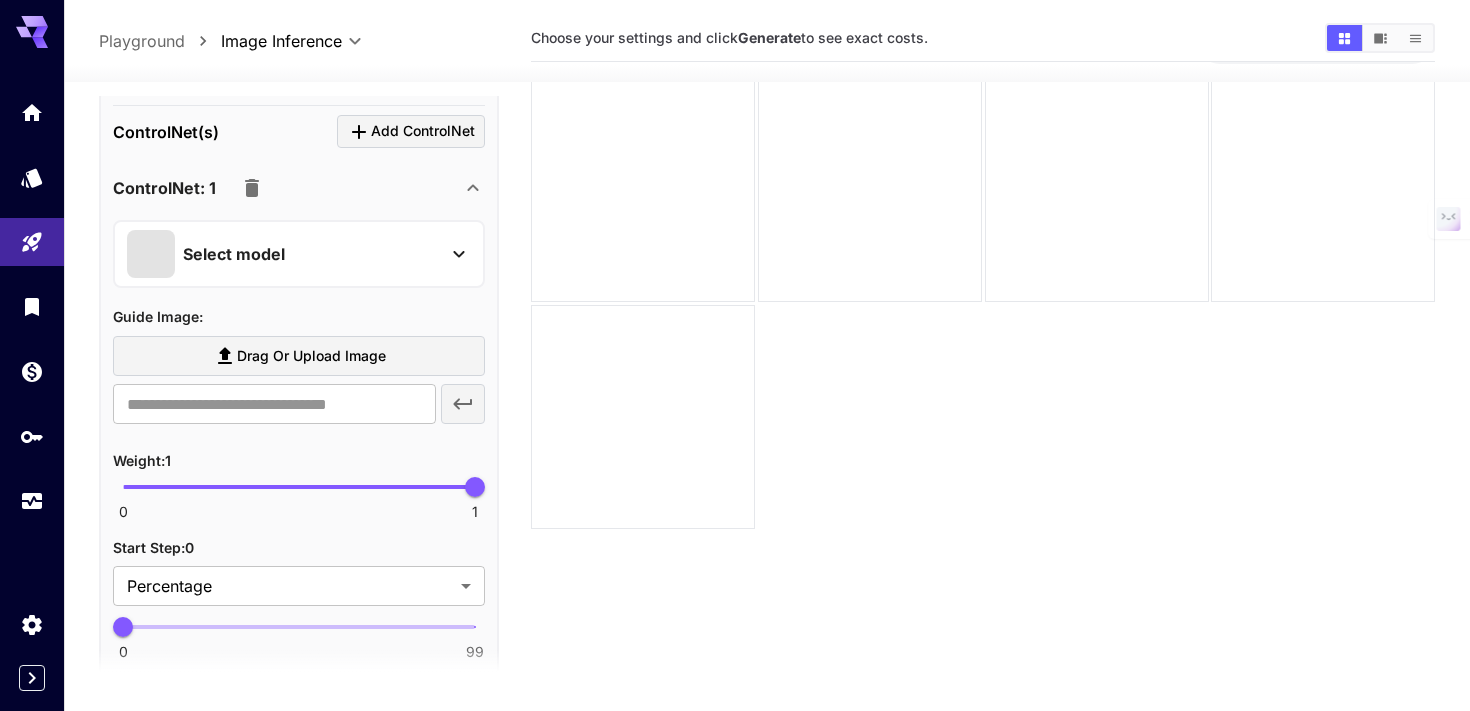 click on "Select model" at bounding box center [283, 254] 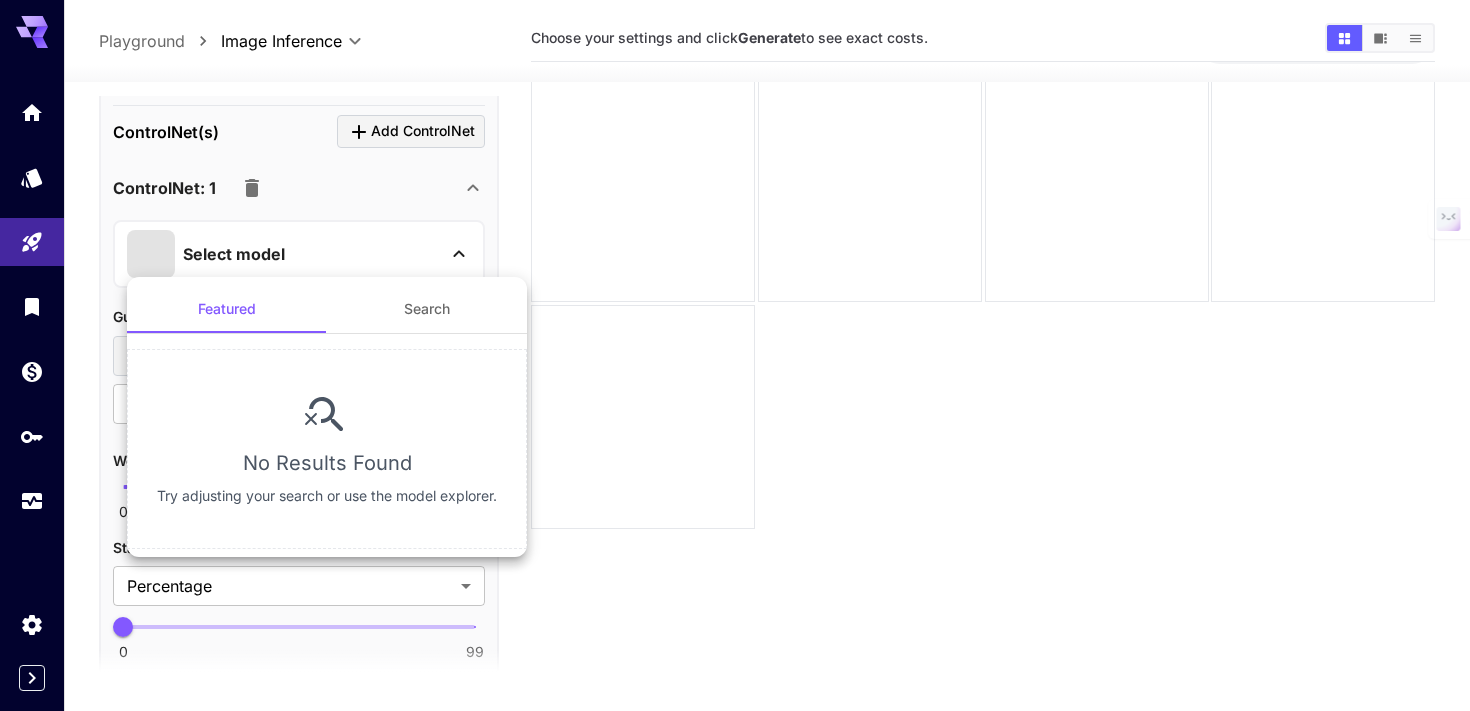 click at bounding box center [735, 355] 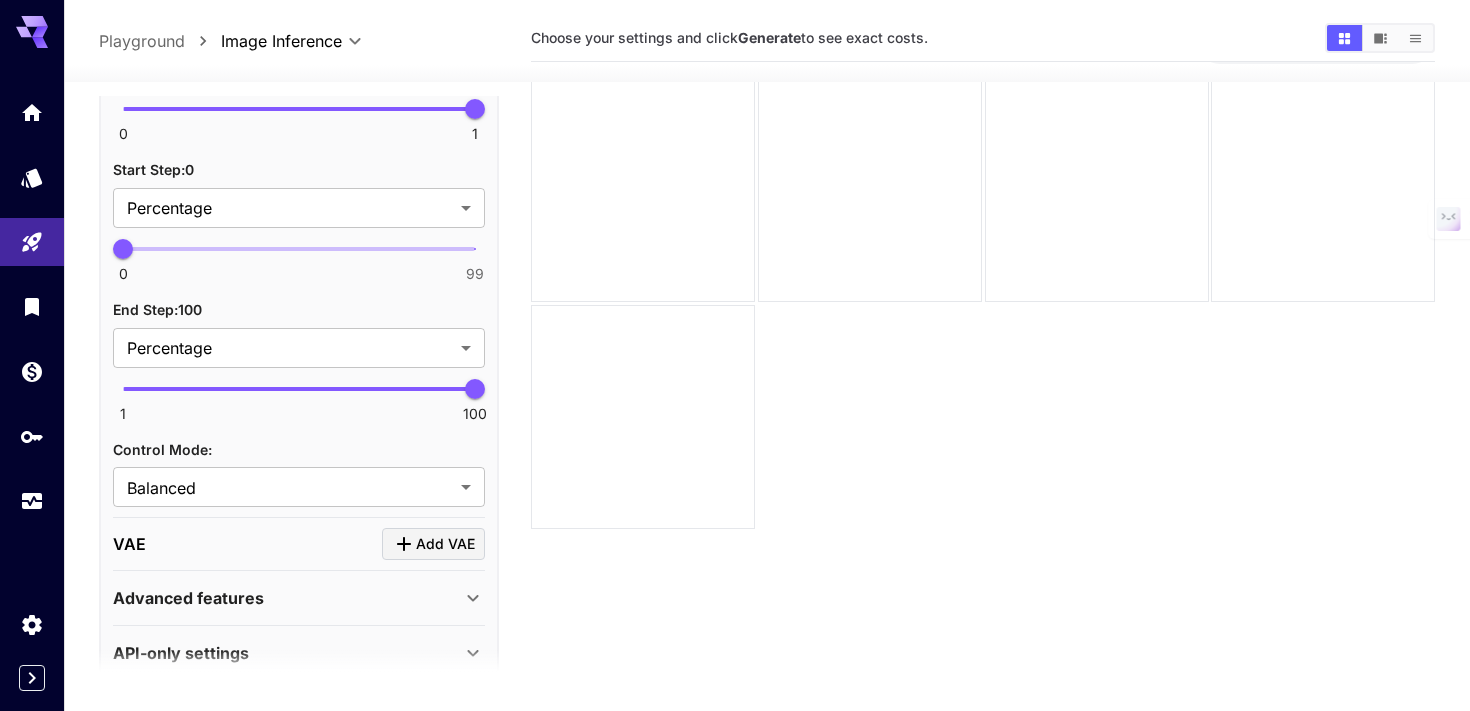 scroll, scrollTop: 1344, scrollLeft: 0, axis: vertical 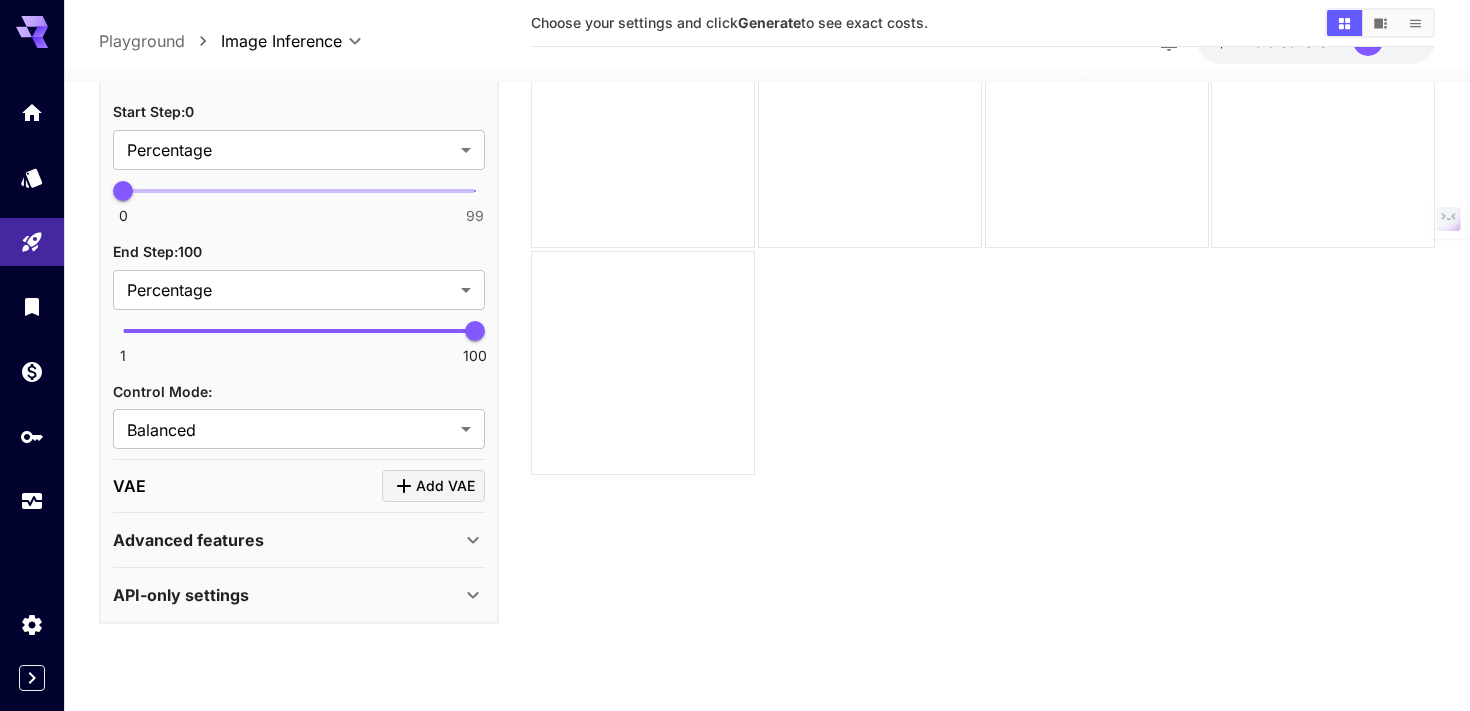 click on "Advanced features" at bounding box center (287, 539) 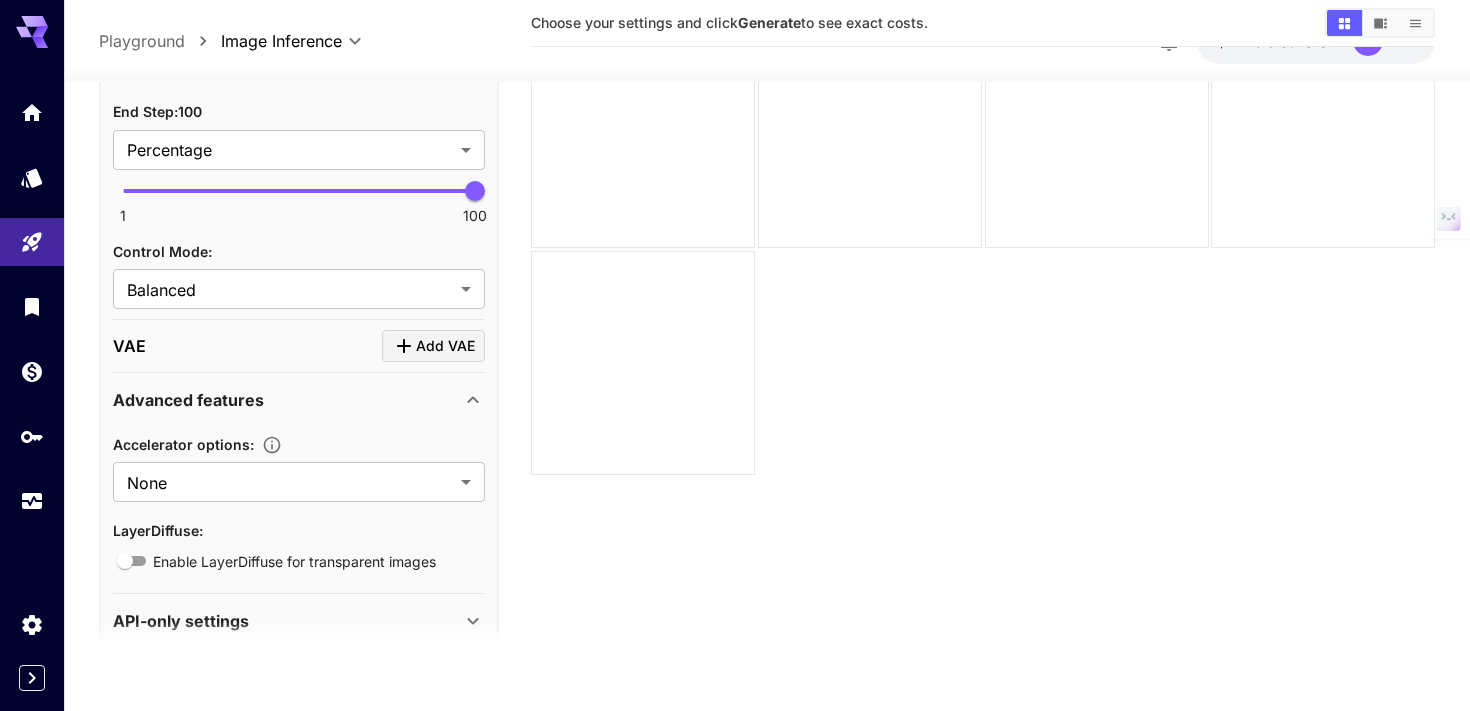 scroll, scrollTop: 1510, scrollLeft: 0, axis: vertical 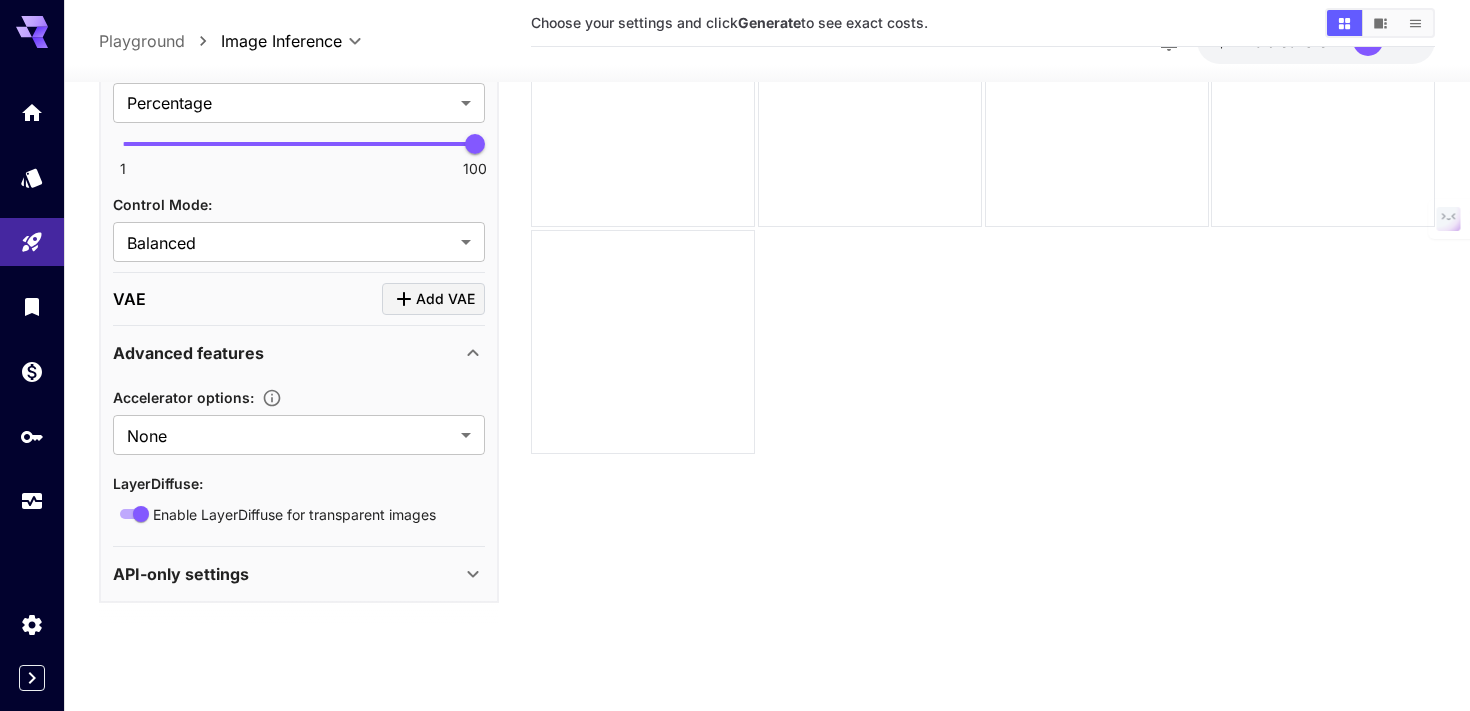 click on "API-only settings" at bounding box center (287, 573) 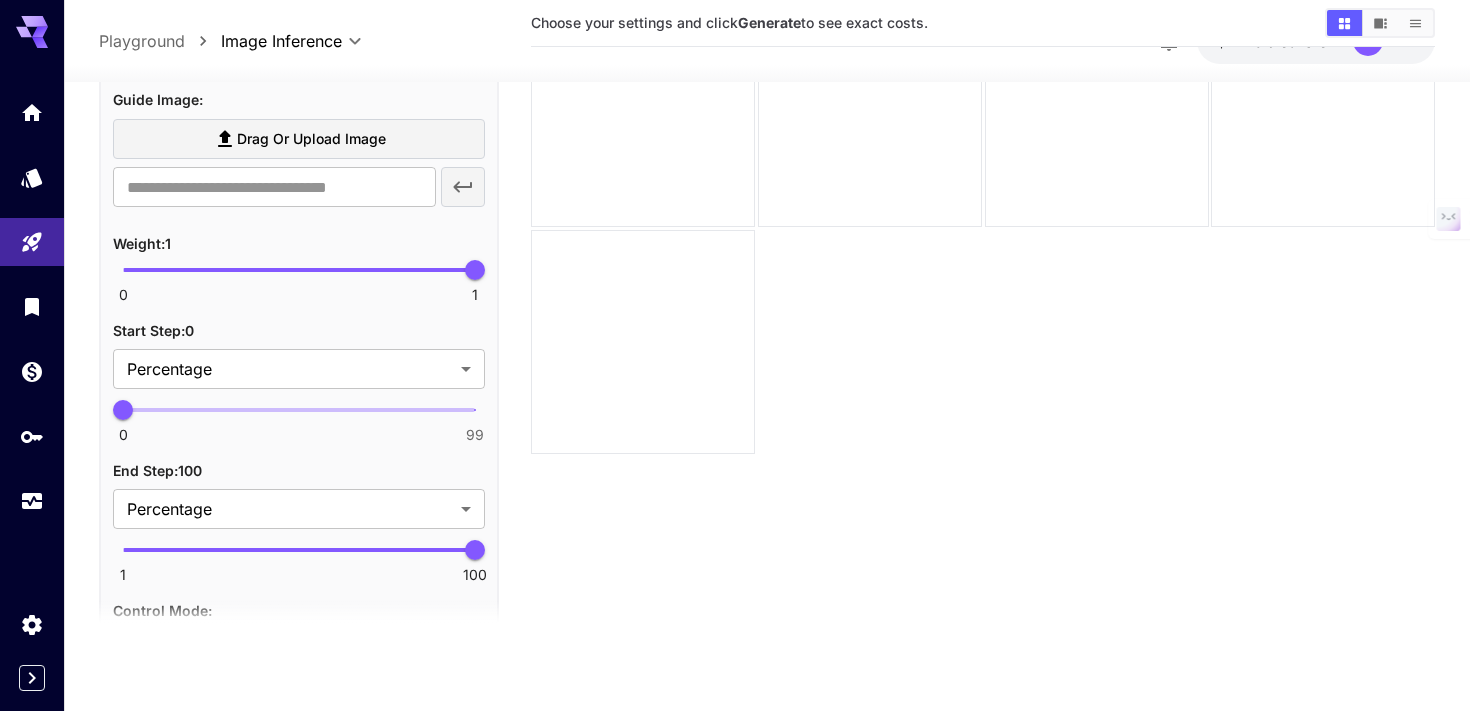 scroll, scrollTop: 1092, scrollLeft: 0, axis: vertical 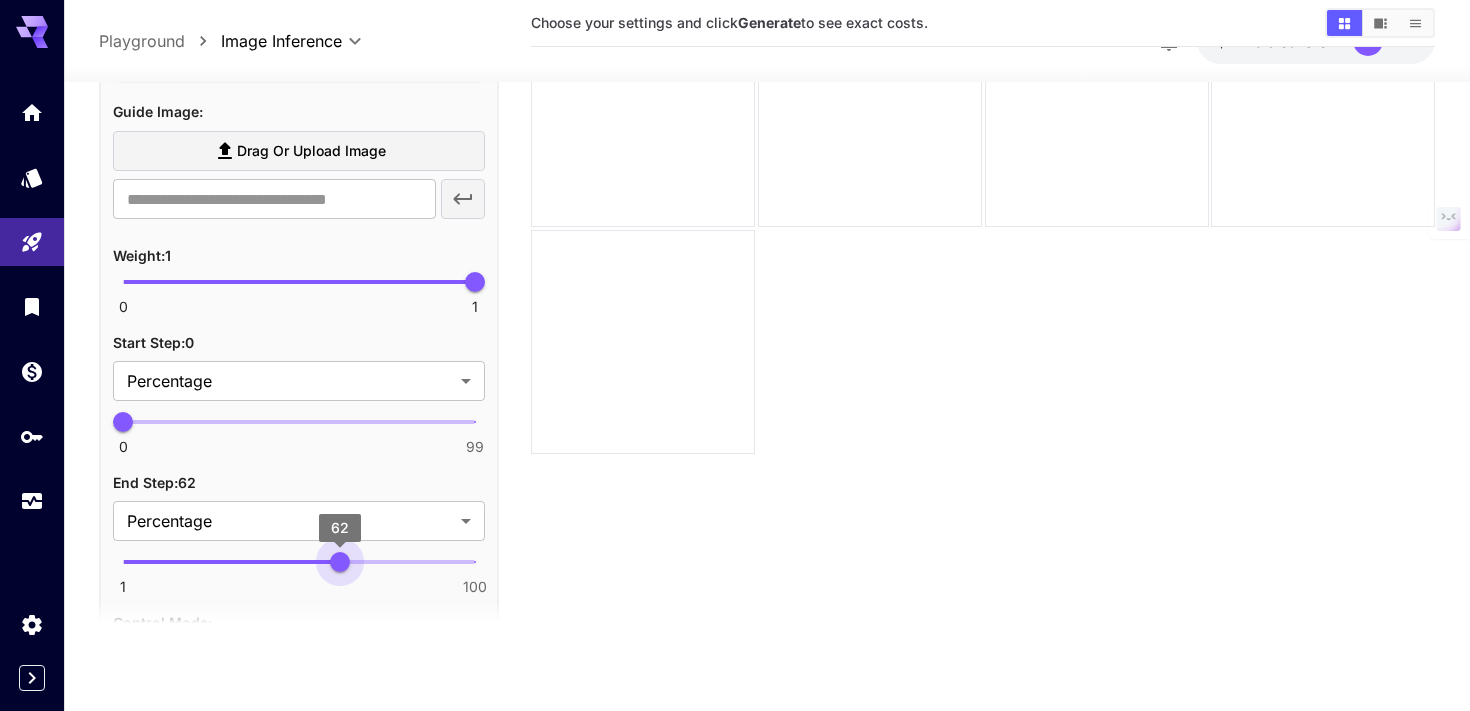 type on "**" 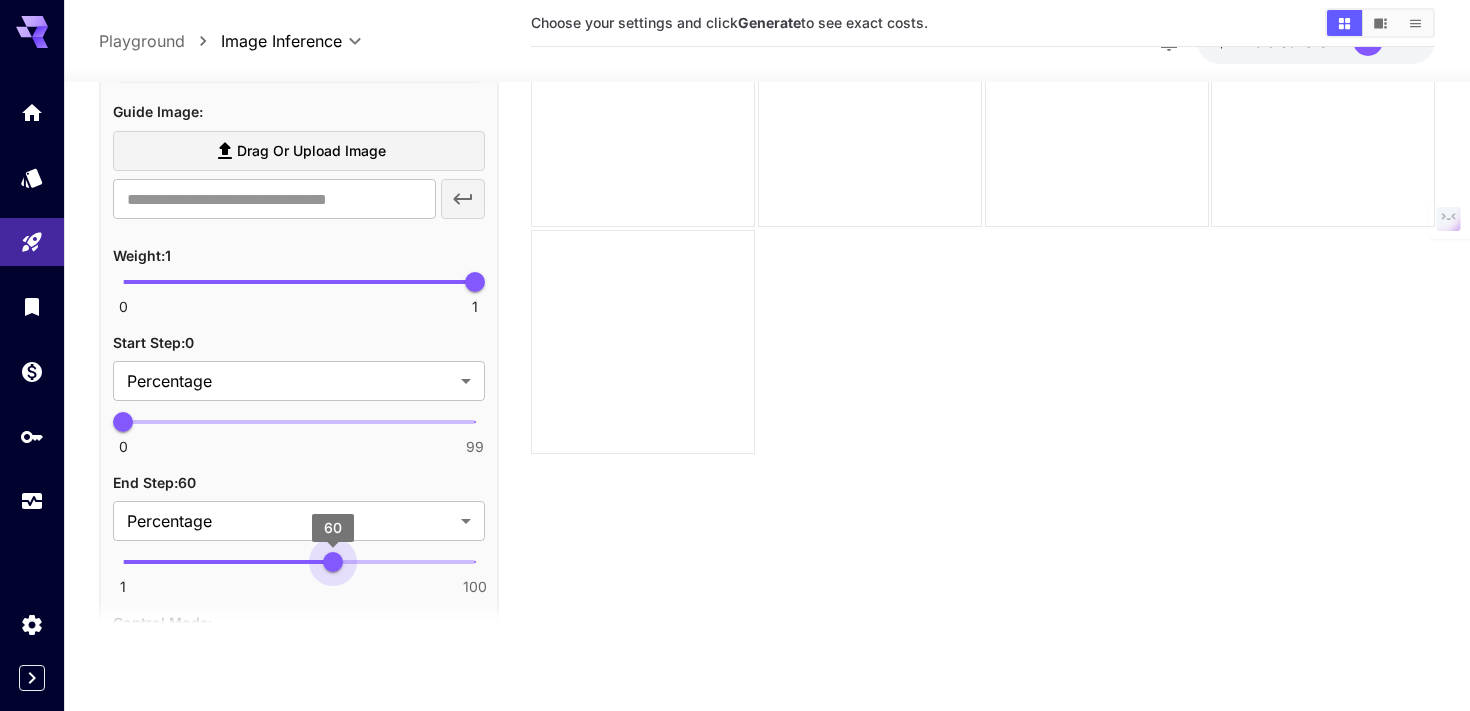 drag, startPoint x: 479, startPoint y: 563, endPoint x: 333, endPoint y: 557, distance: 146.12323 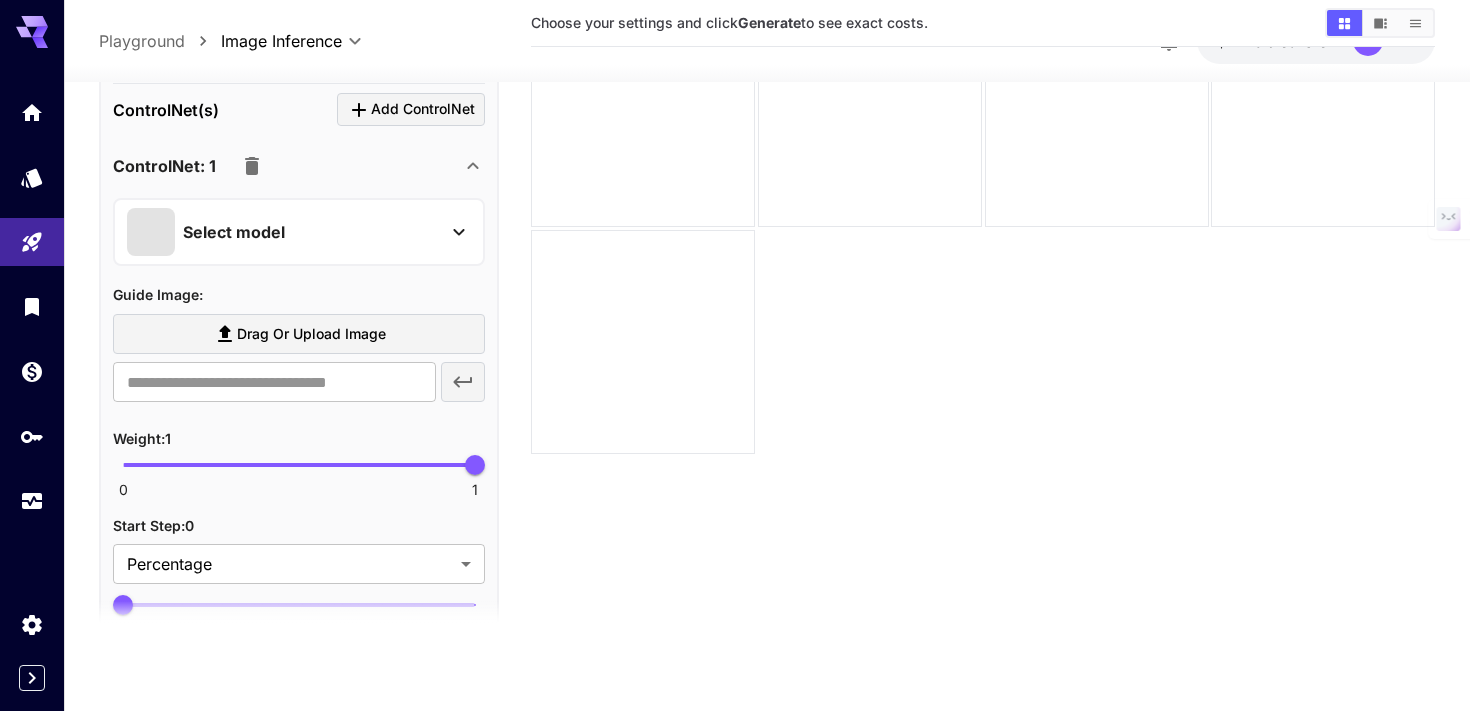 scroll, scrollTop: 894, scrollLeft: 0, axis: vertical 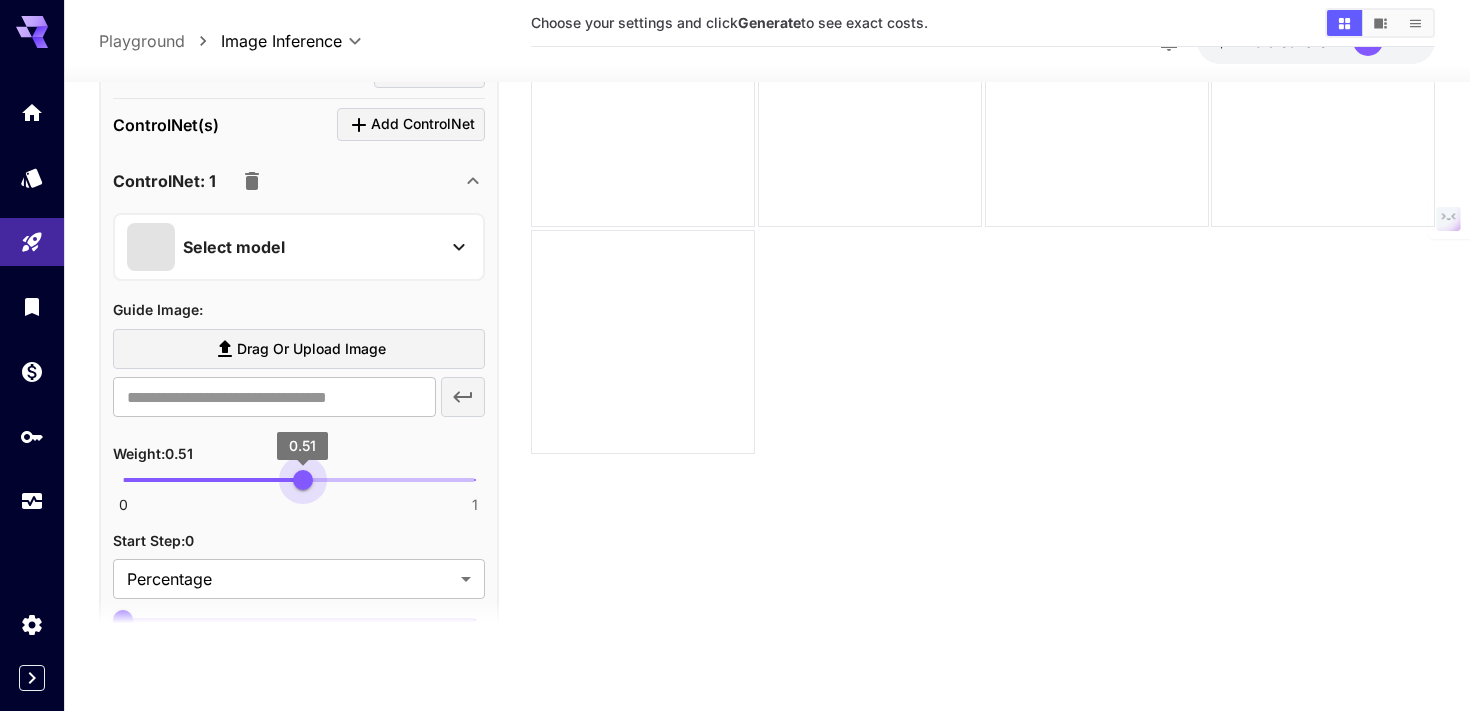 type on "***" 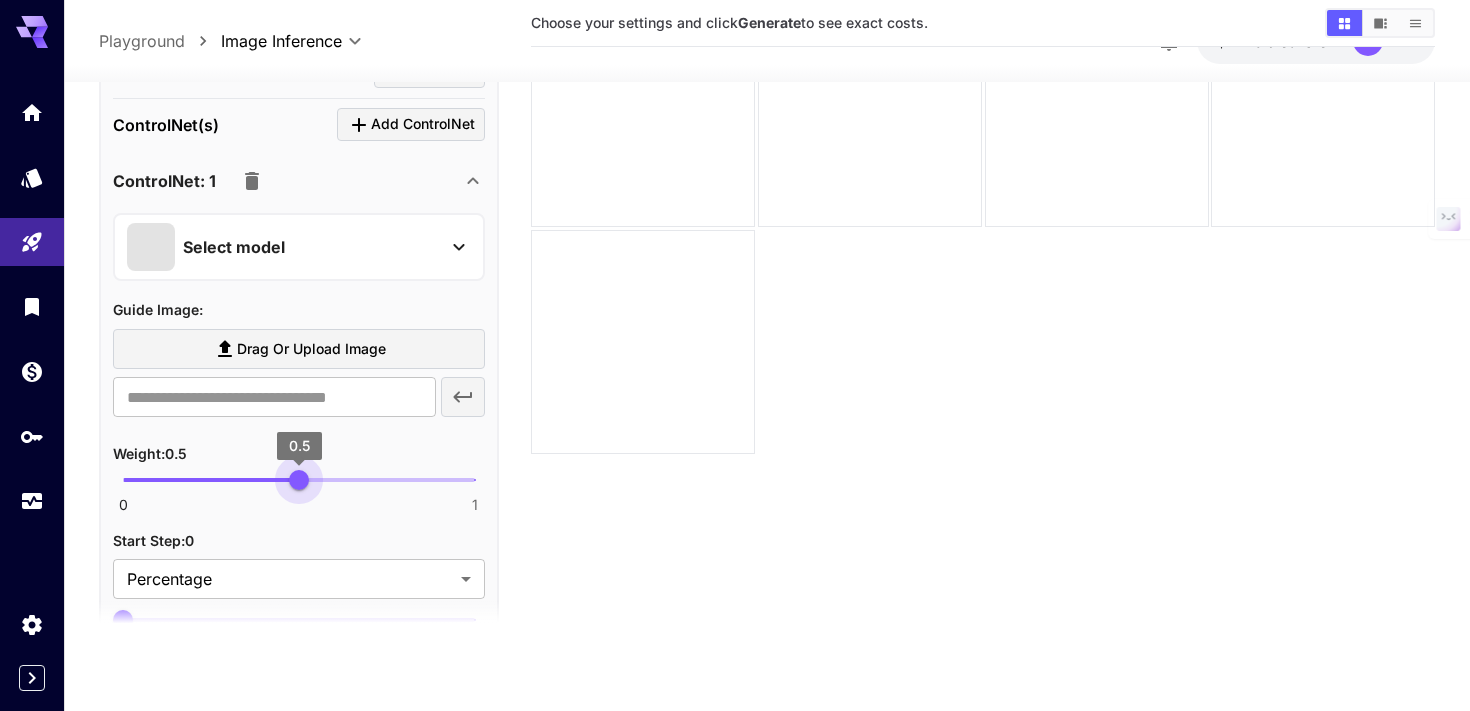 drag, startPoint x: 468, startPoint y: 483, endPoint x: 298, endPoint y: 485, distance: 170.01176 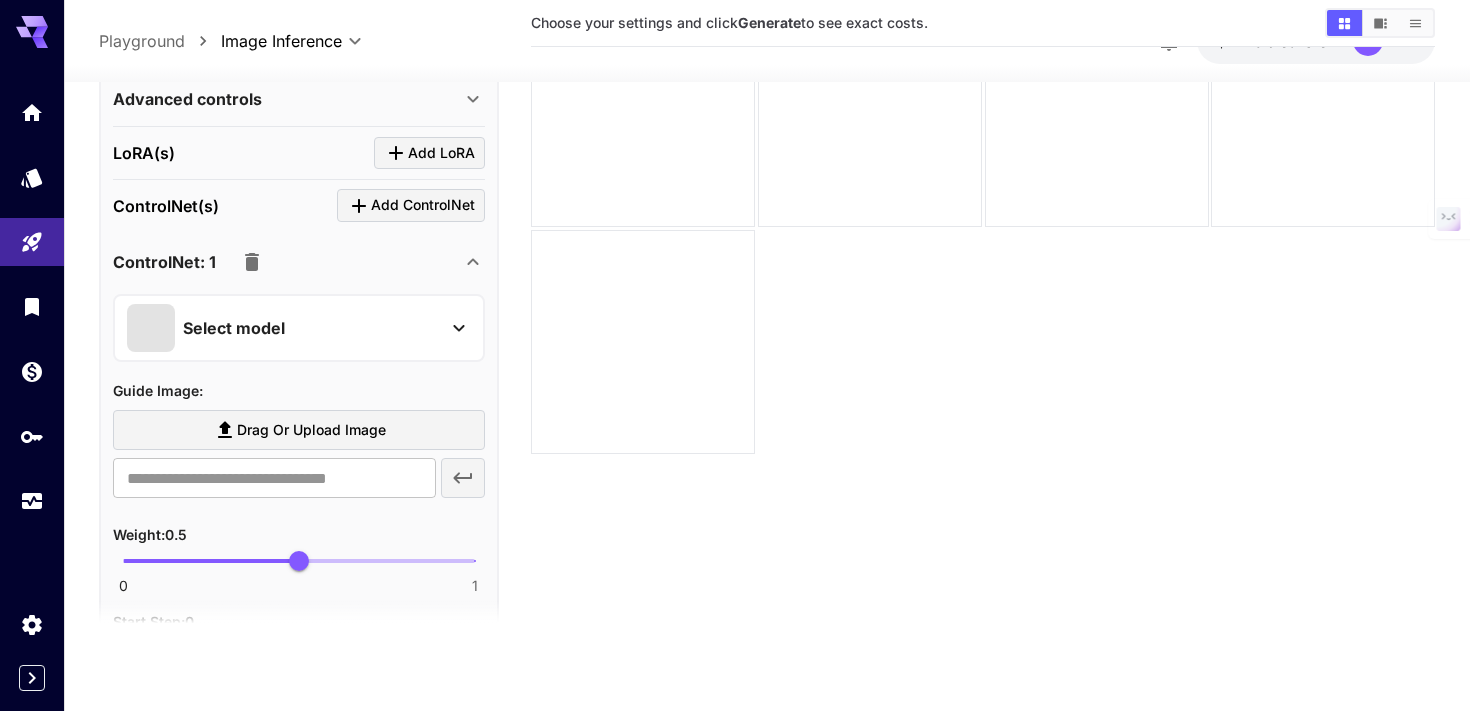 scroll, scrollTop: 809, scrollLeft: 0, axis: vertical 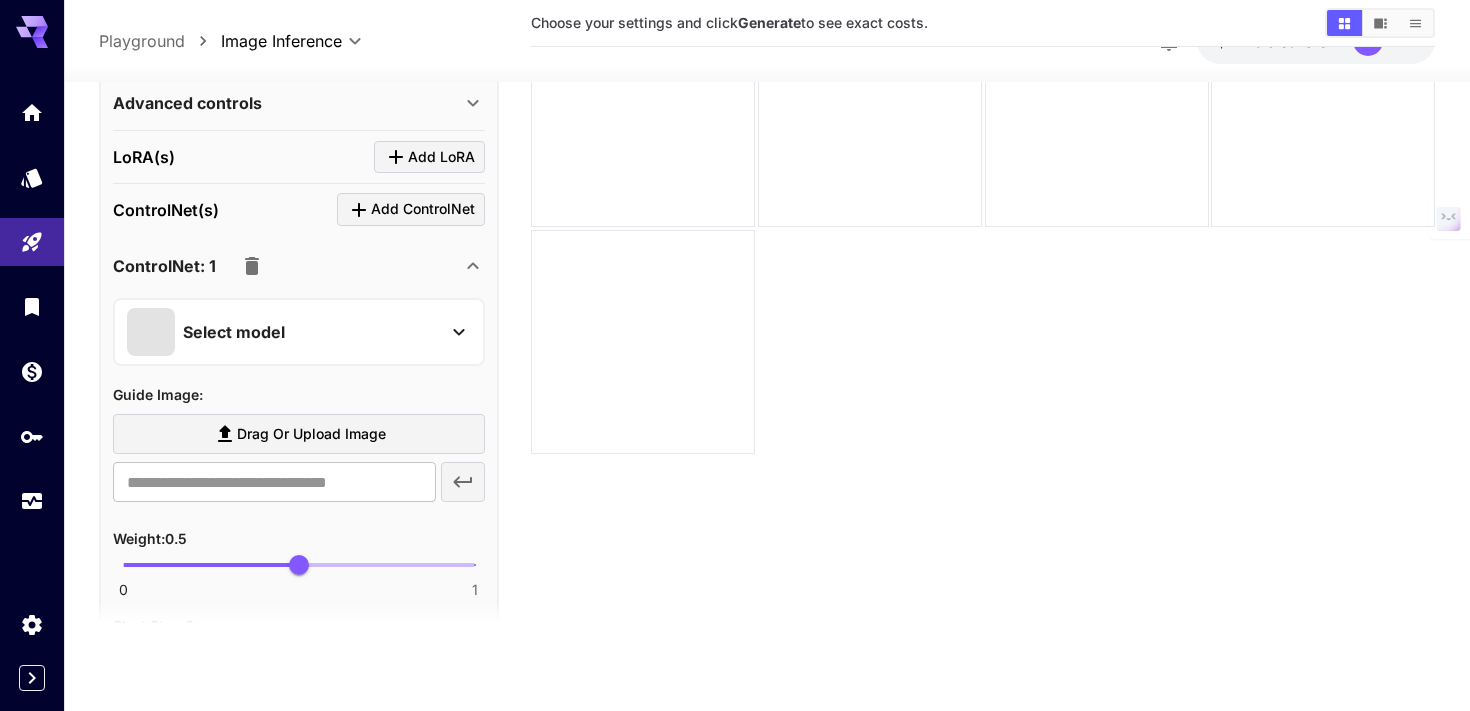 click on "Select model" at bounding box center (283, 332) 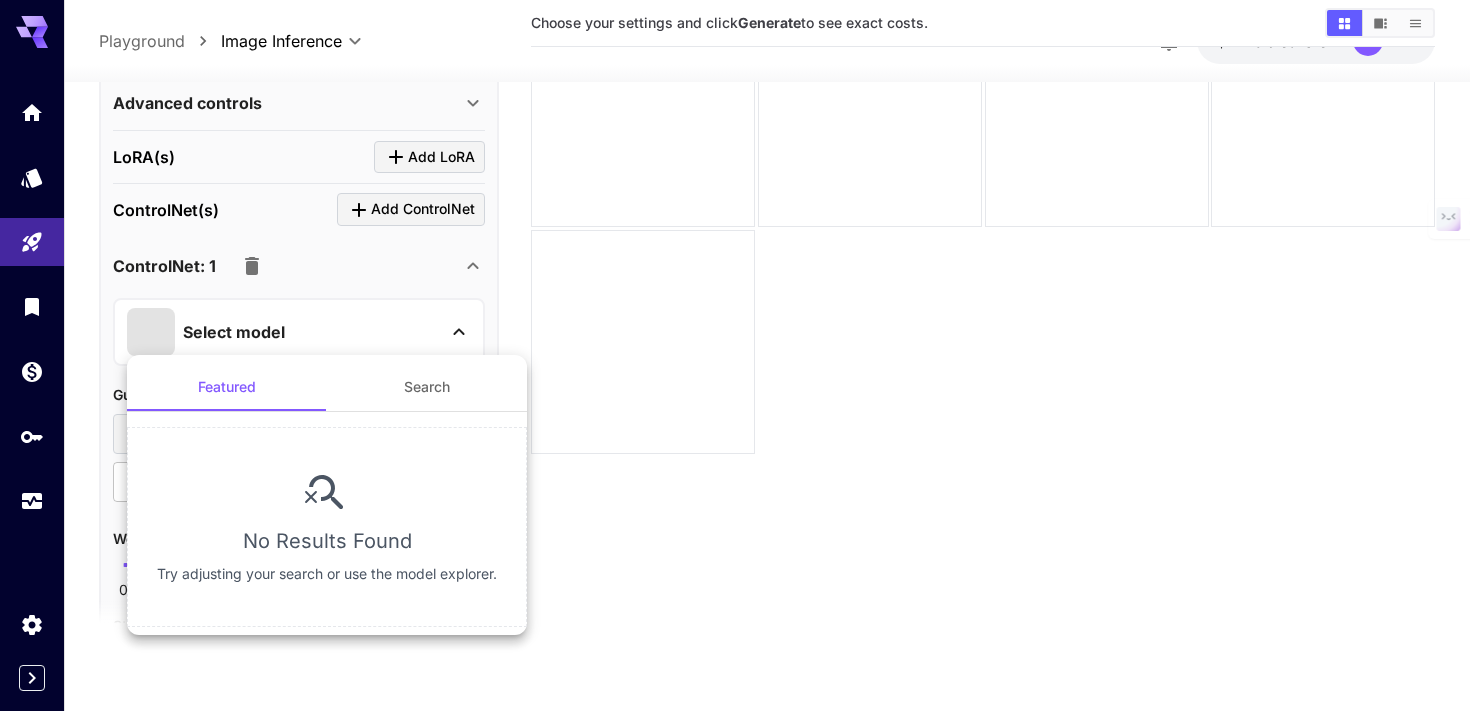 click on "Search" at bounding box center [427, 387] 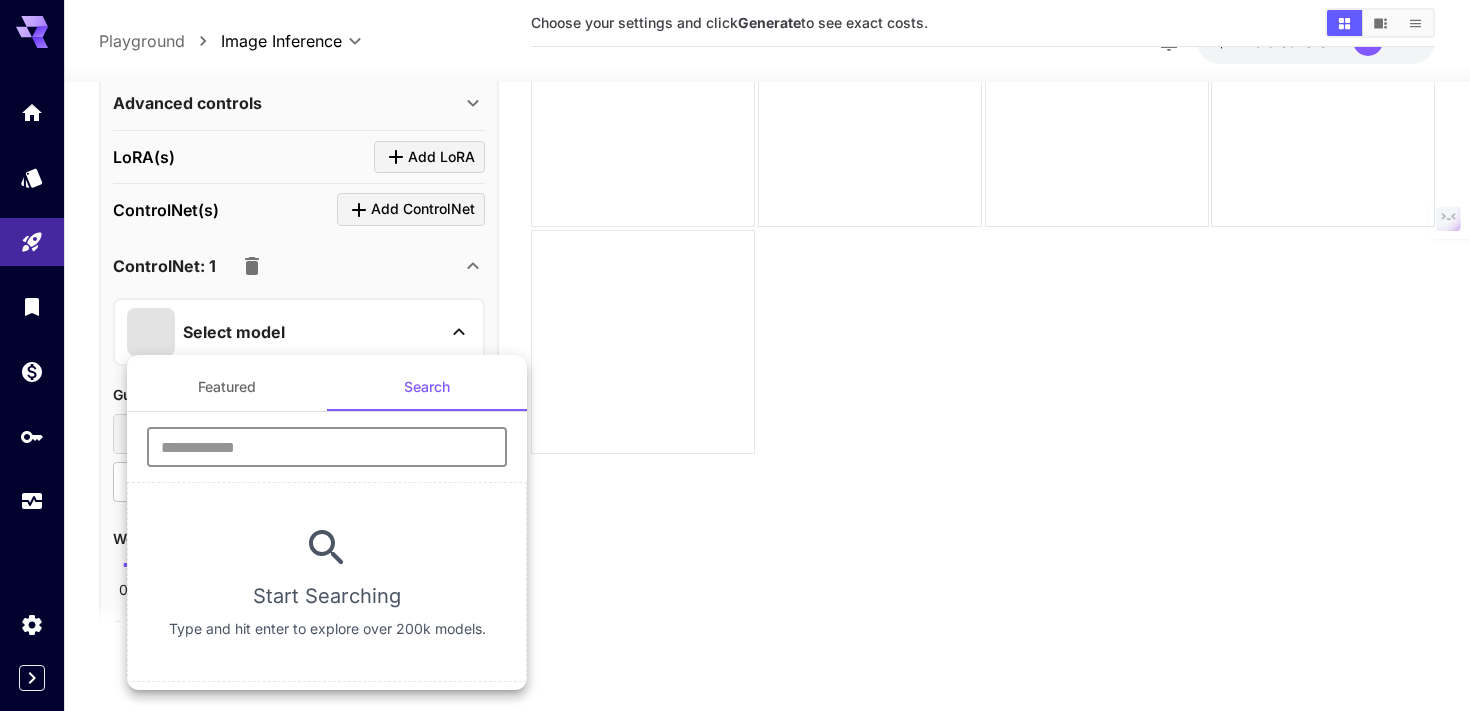 click at bounding box center (327, 447) 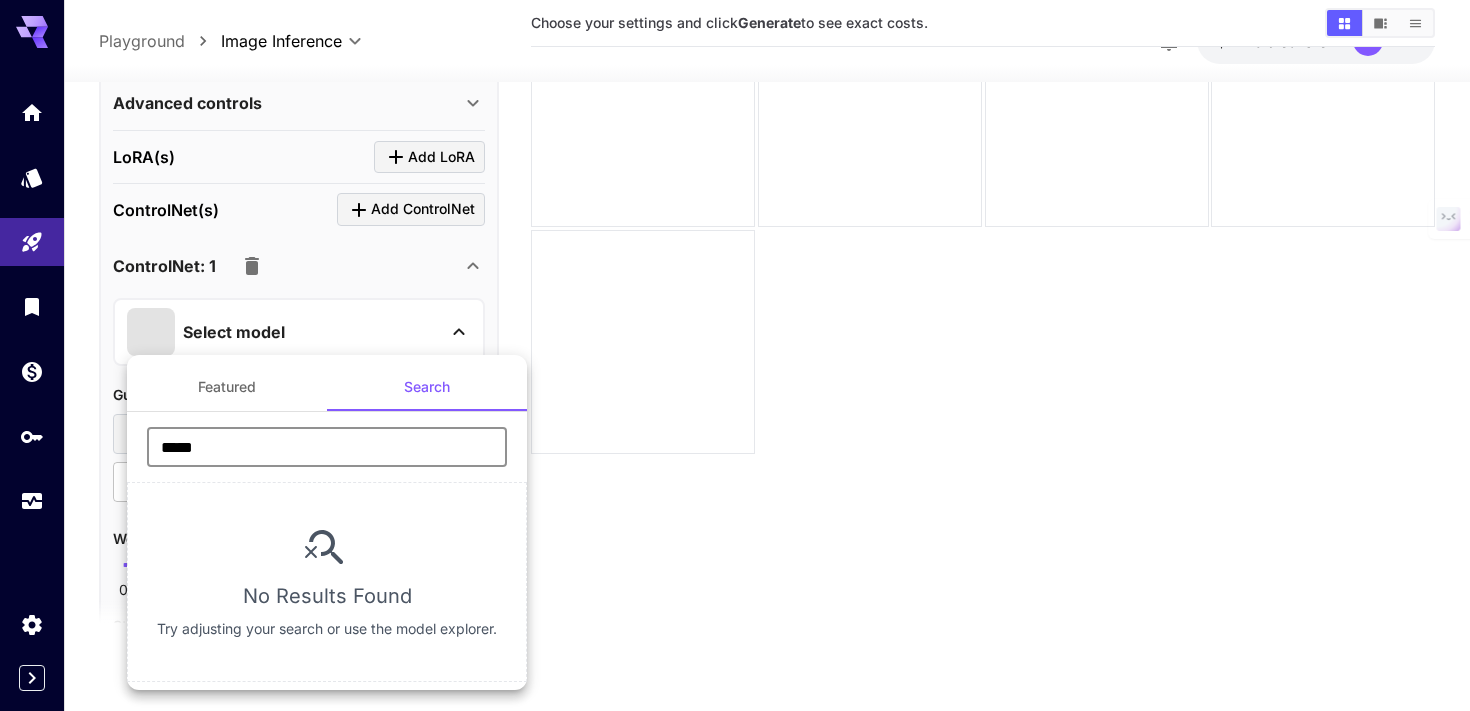 type on "*****" 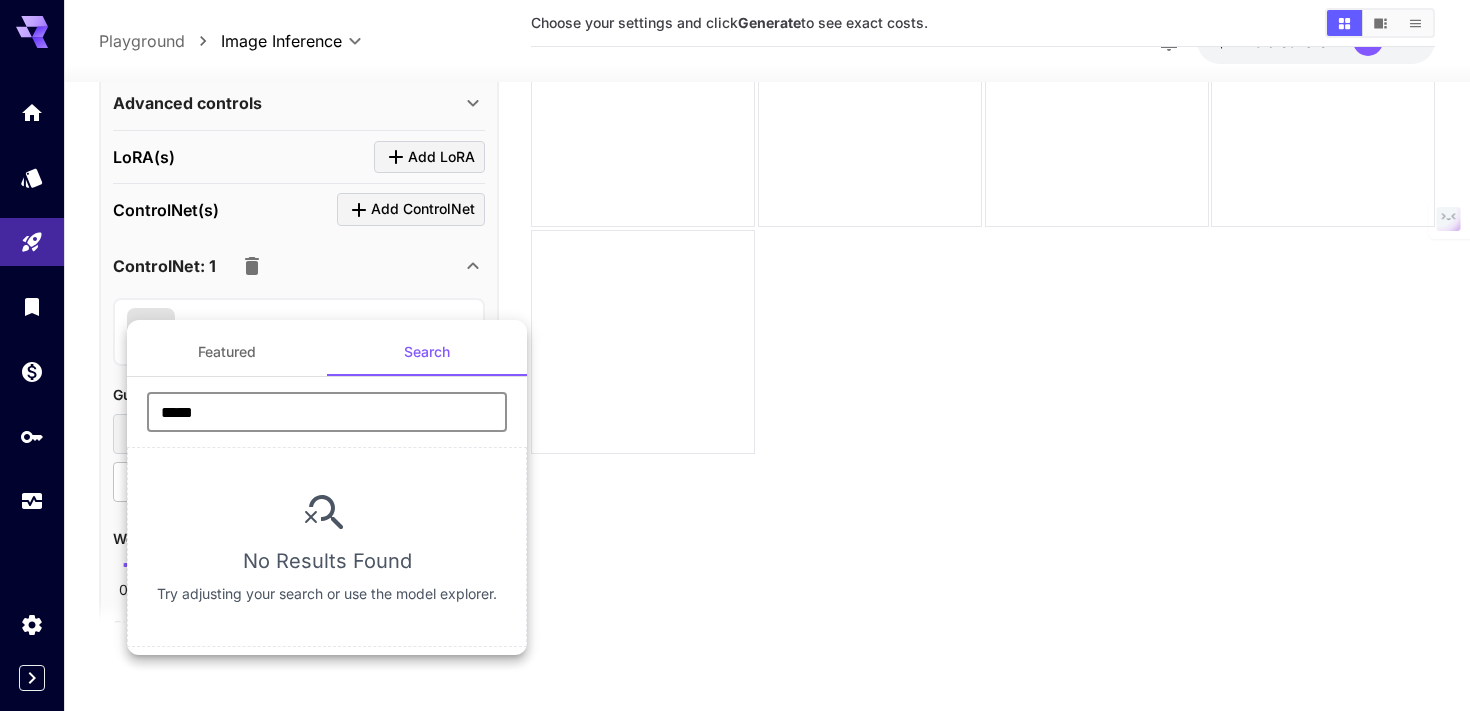 click on "Featured" at bounding box center [227, 352] 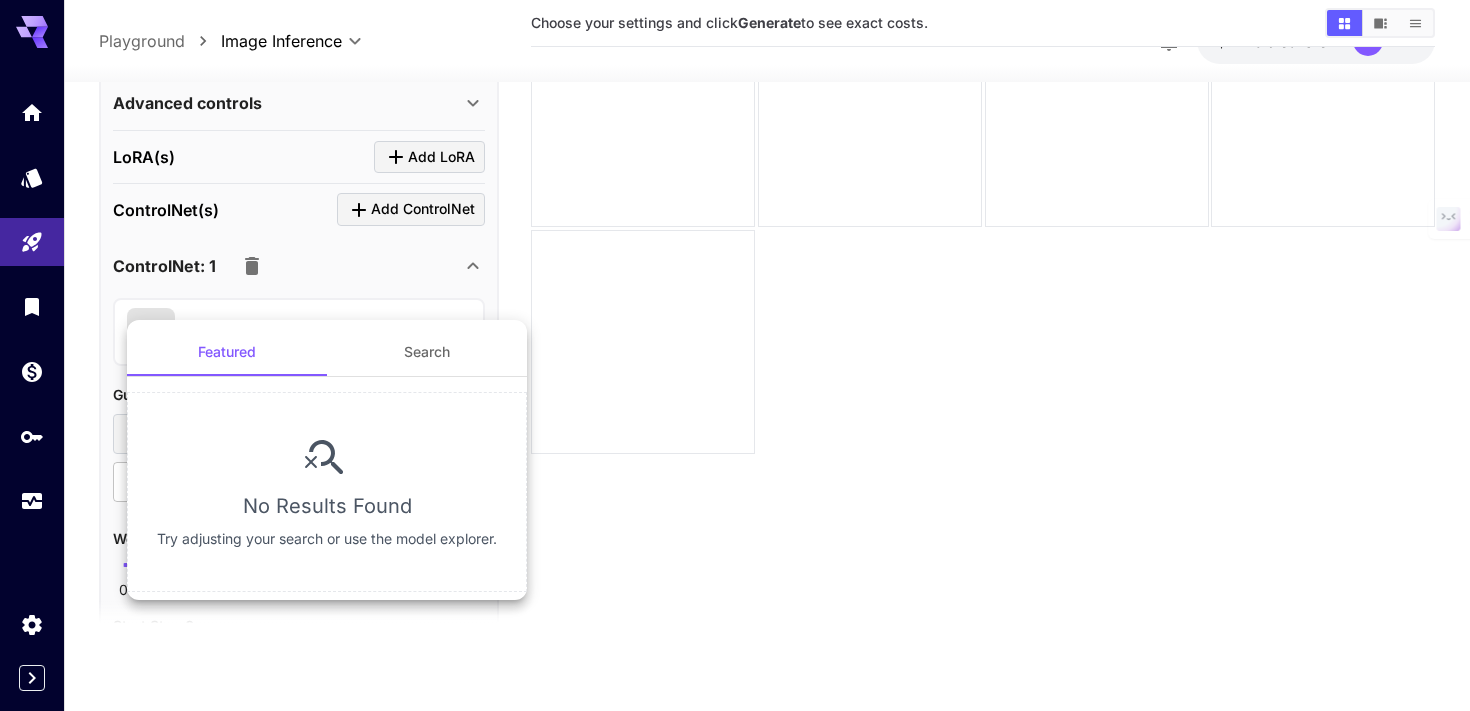 click at bounding box center (735, 355) 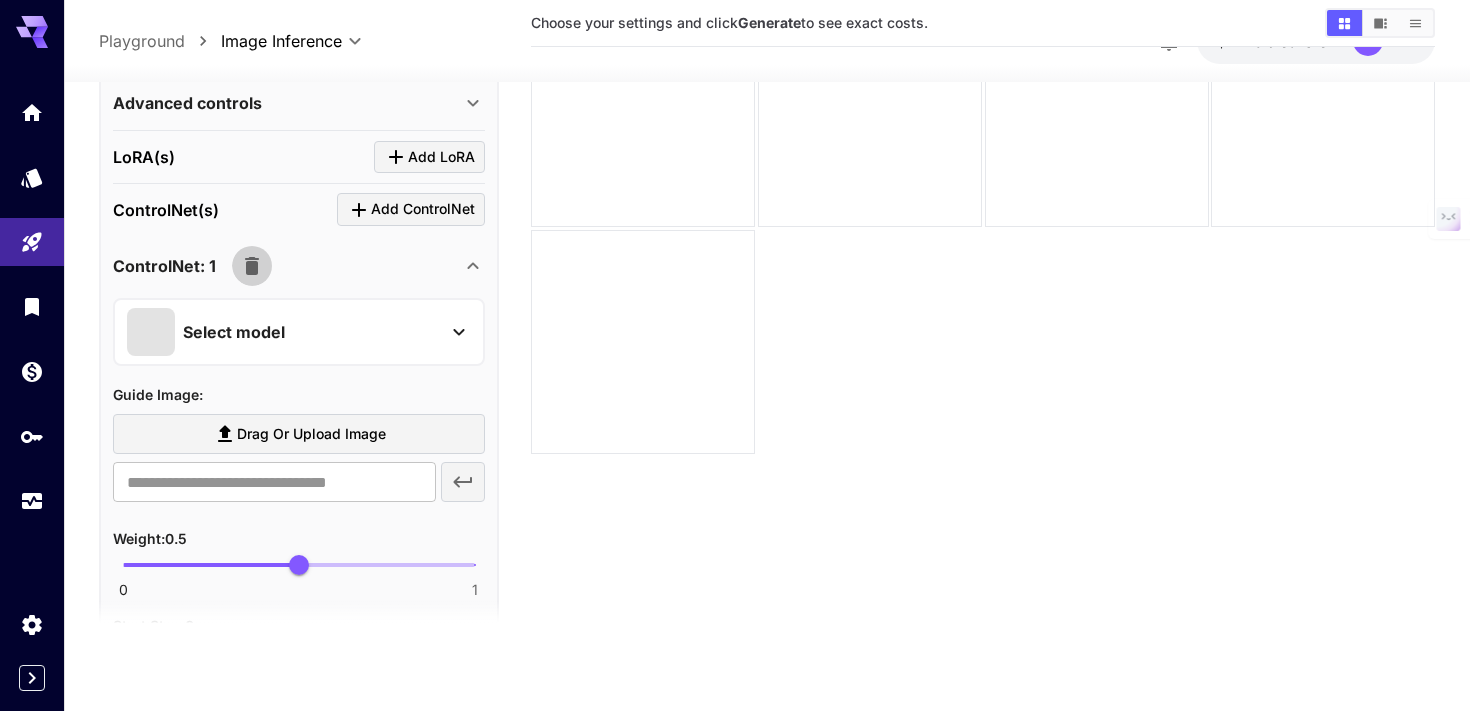 click 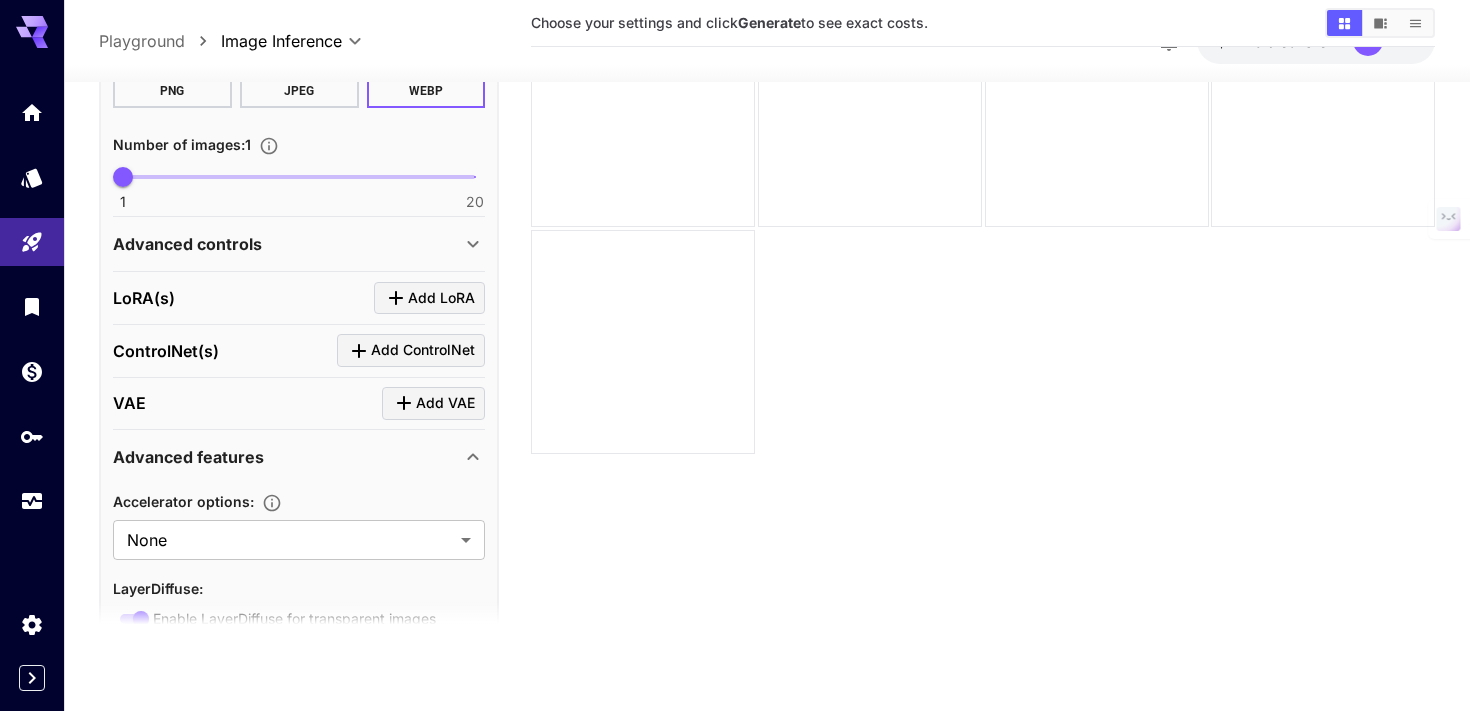 scroll, scrollTop: 654, scrollLeft: 0, axis: vertical 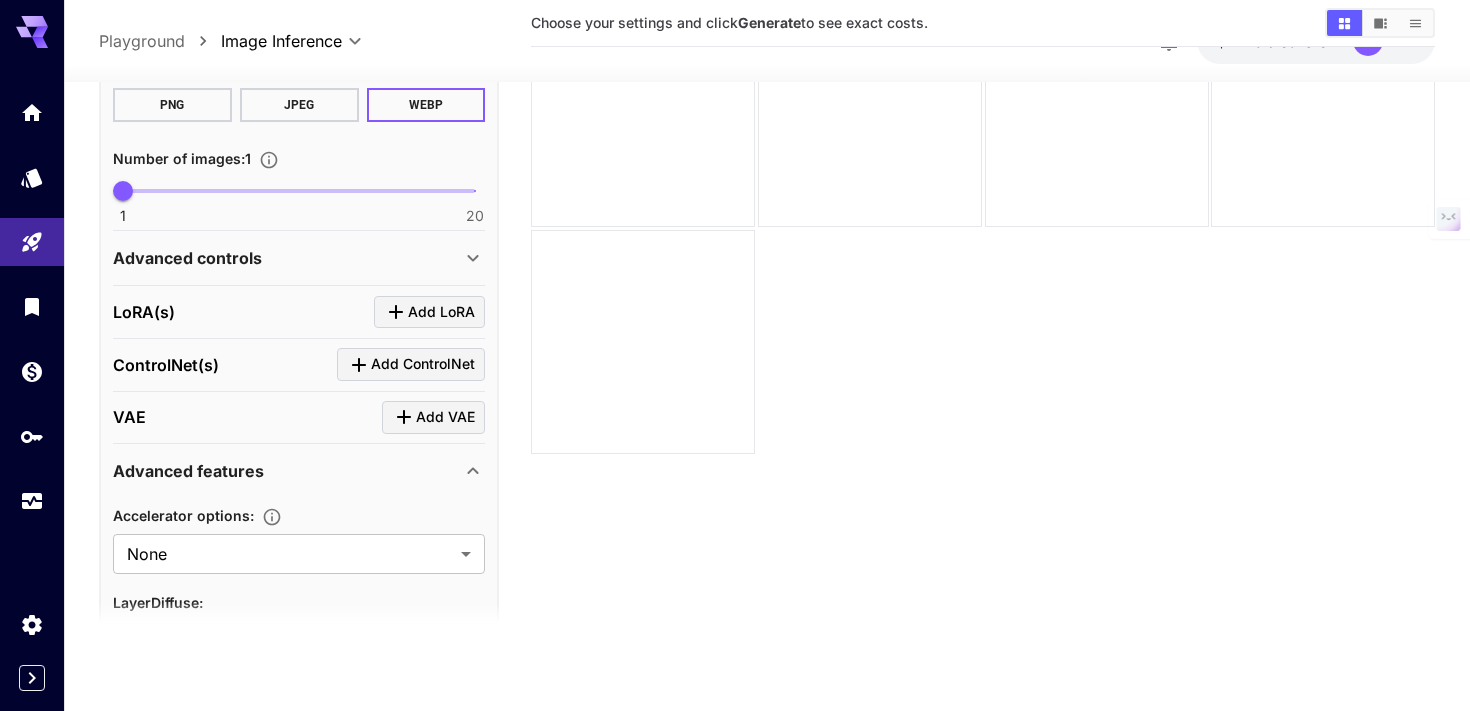 click on "Advanced controls" at bounding box center (287, 258) 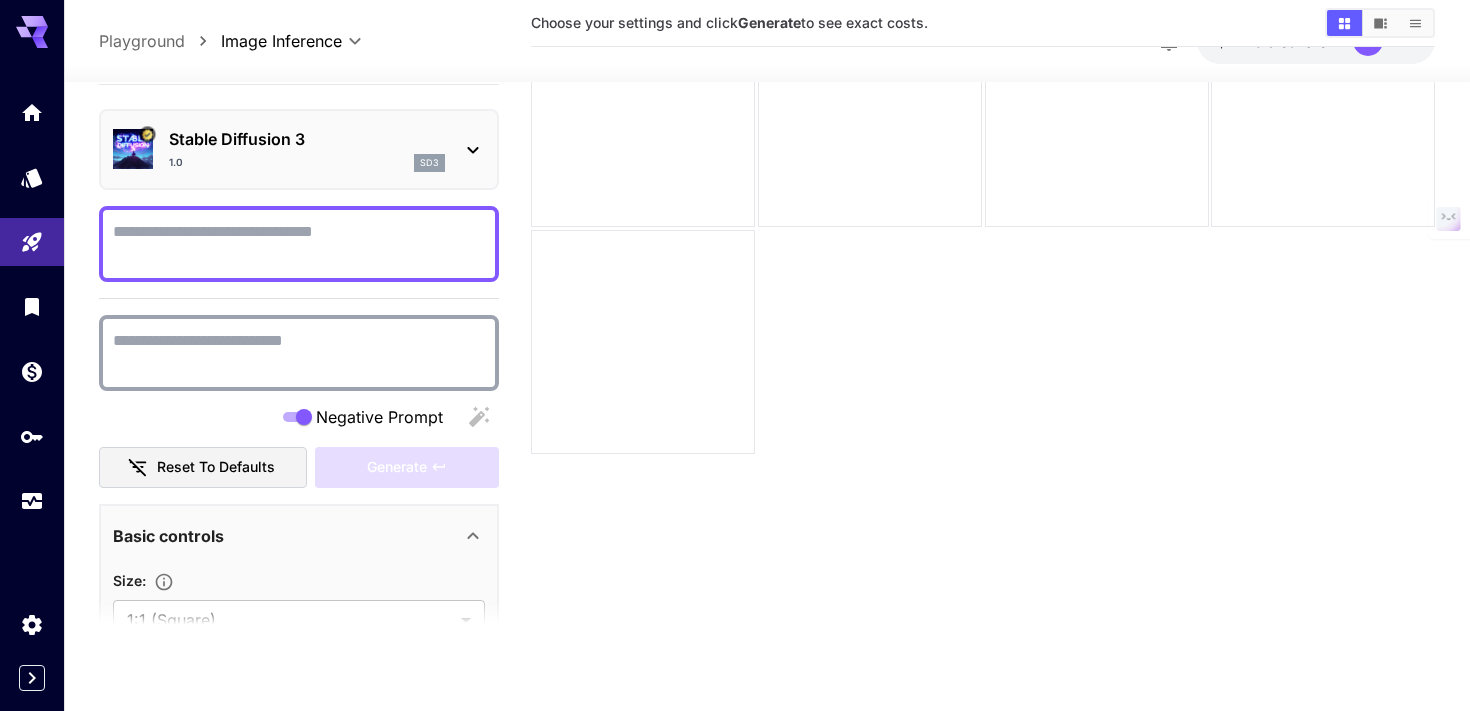 scroll, scrollTop: 0, scrollLeft: 0, axis: both 